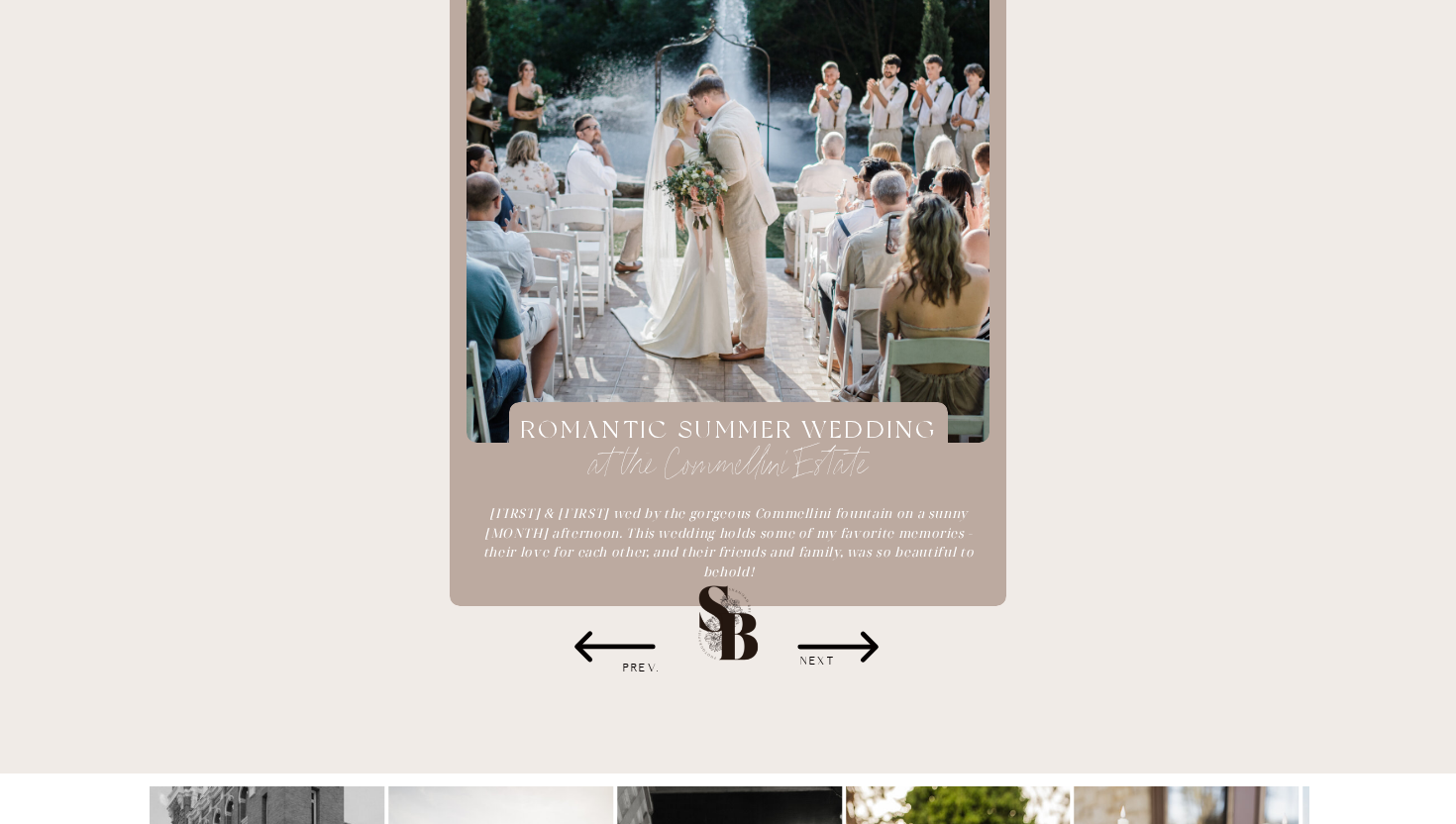 scroll, scrollTop: 2257, scrollLeft: 0, axis: vertical 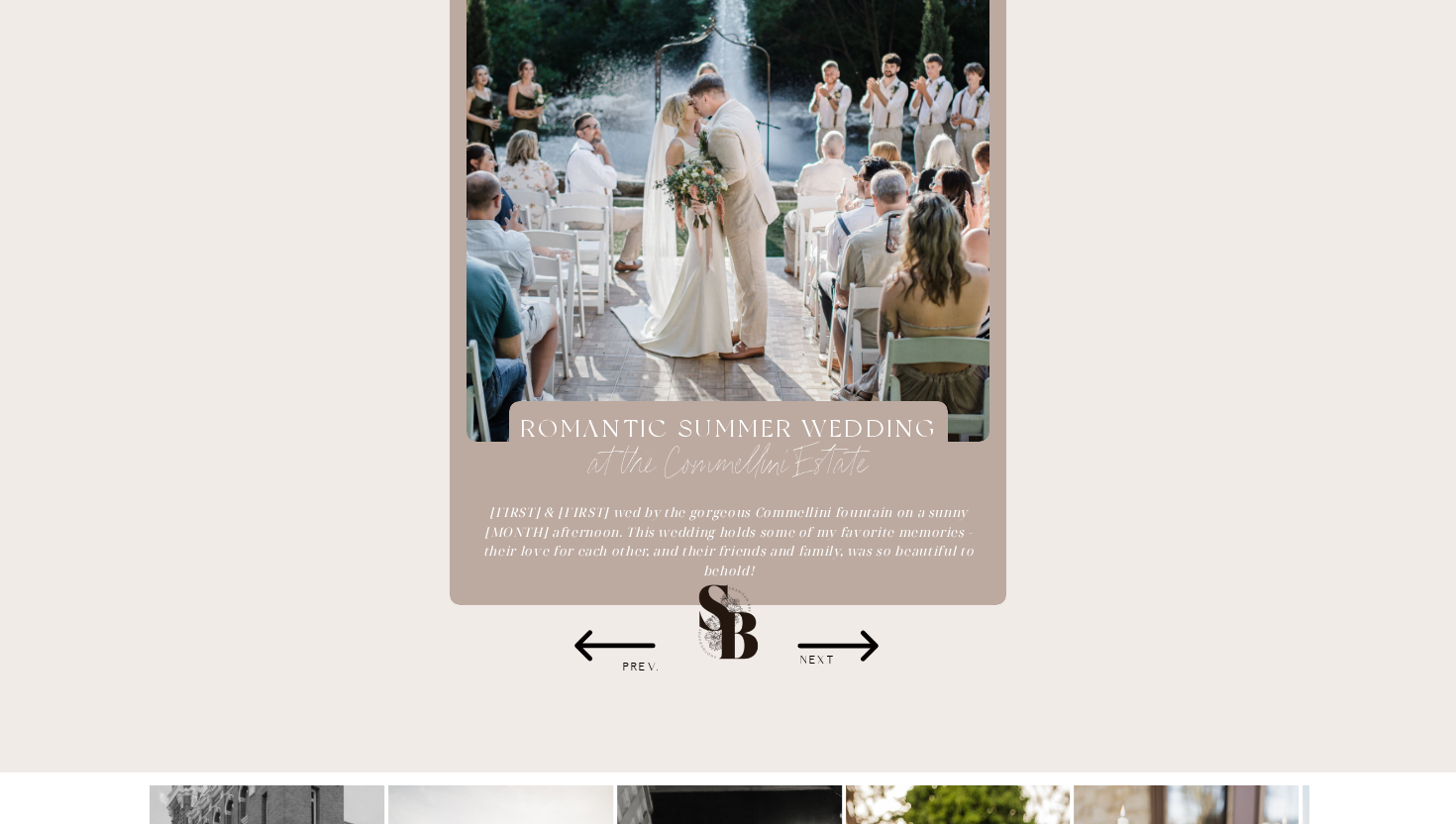click on "NEXT" at bounding box center (818, 661) 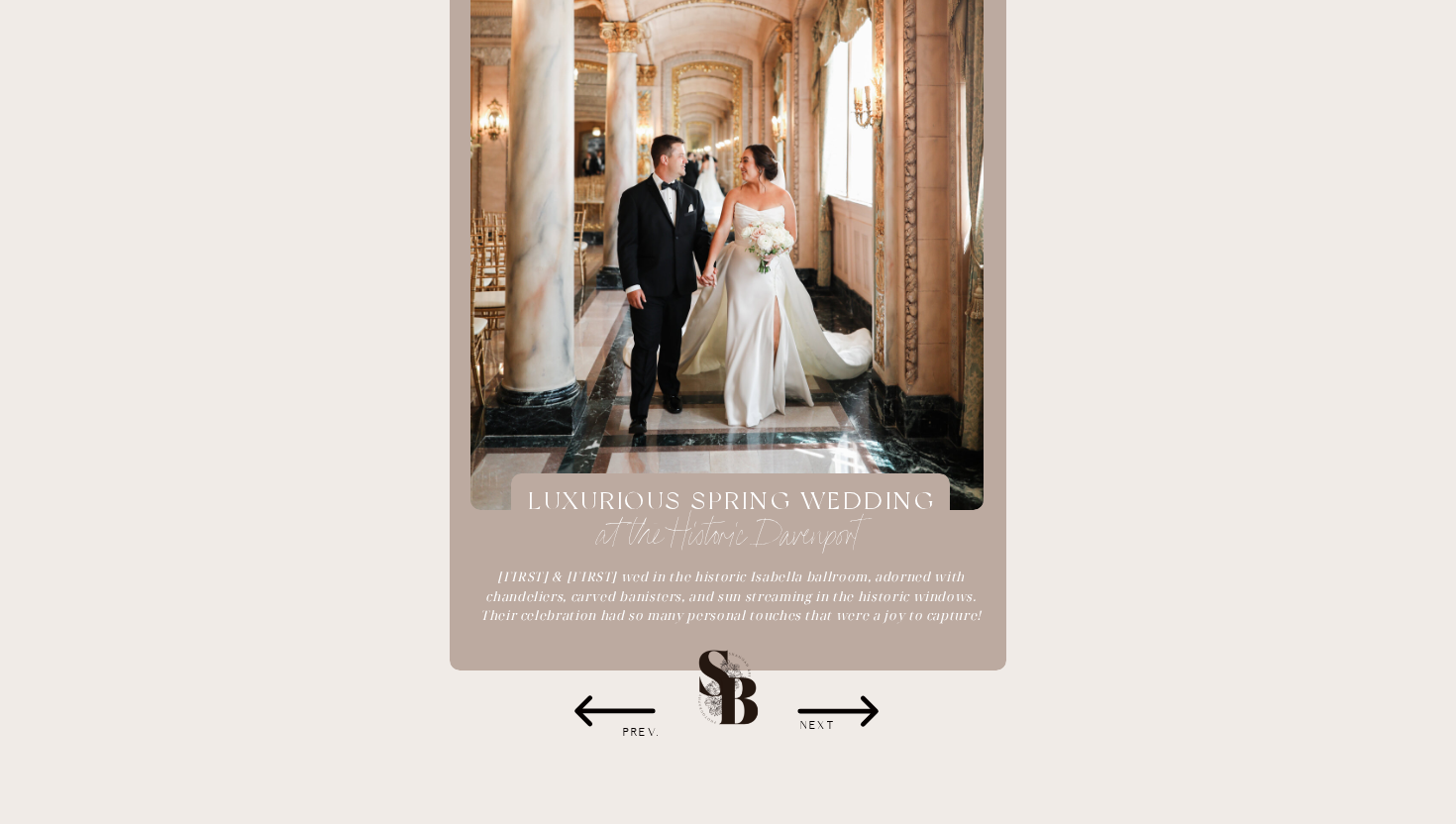 scroll, scrollTop: 2189, scrollLeft: 0, axis: vertical 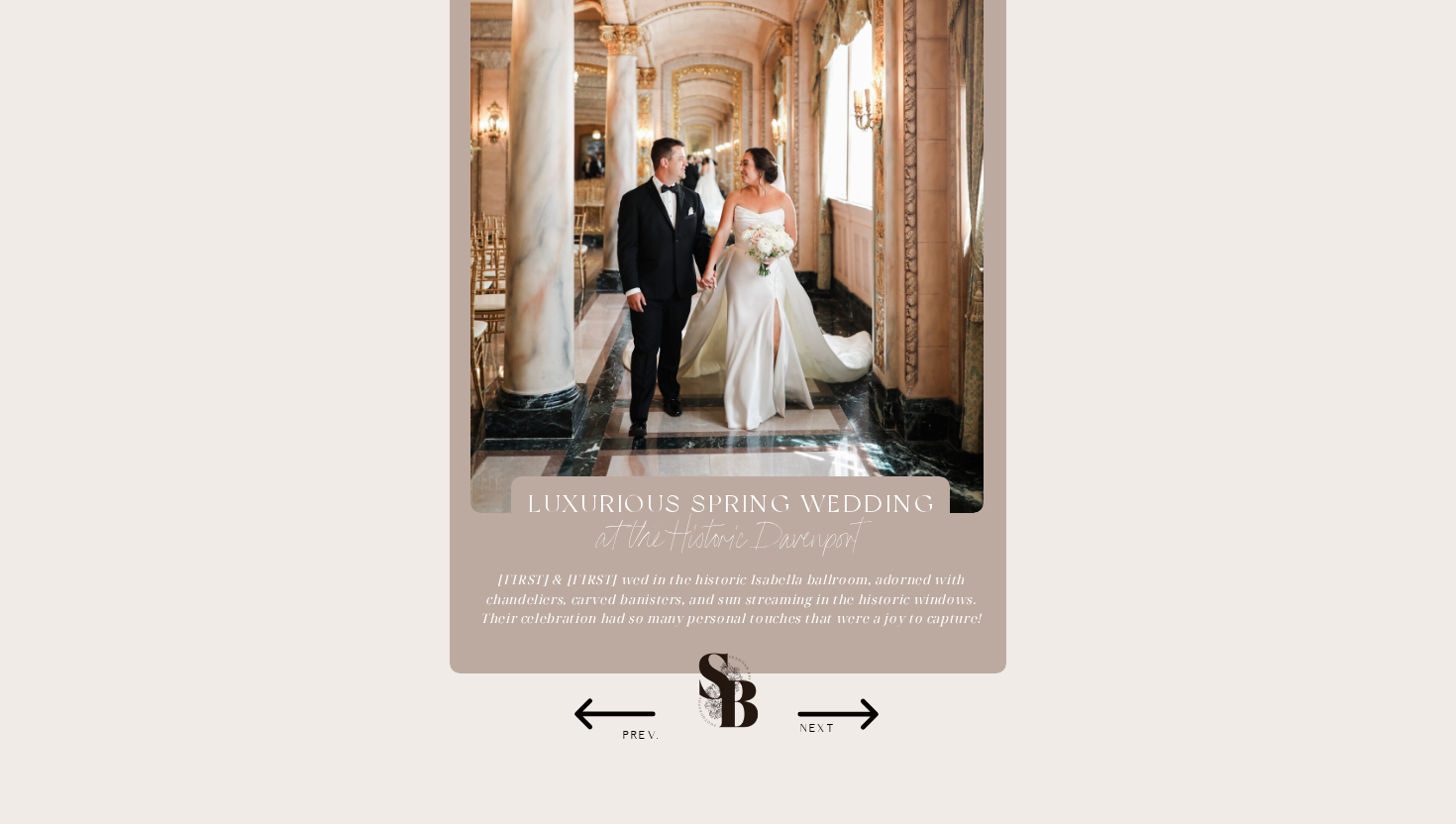 click on "NEXT" at bounding box center (818, 729) 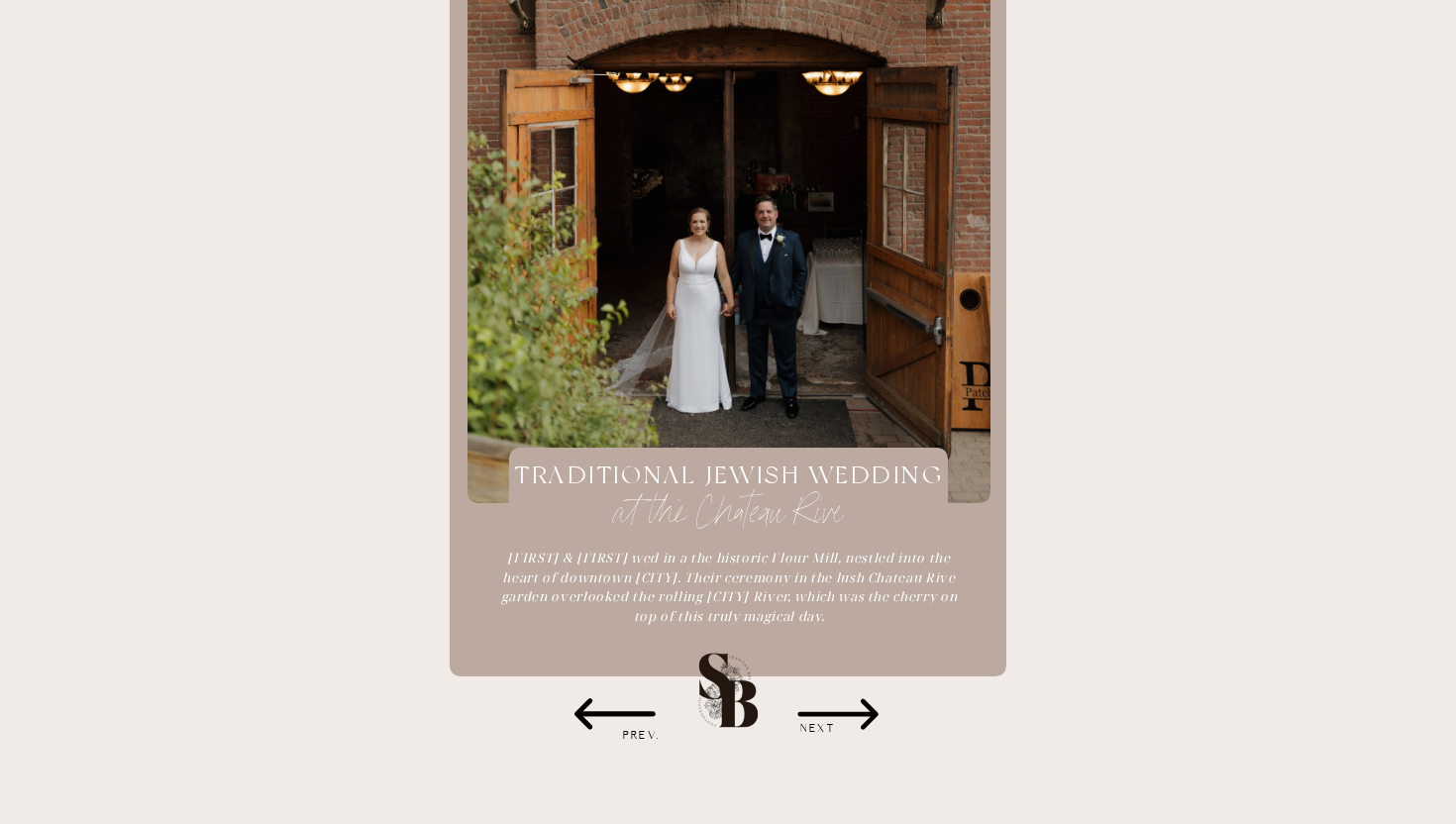 click at bounding box center (838, 714) 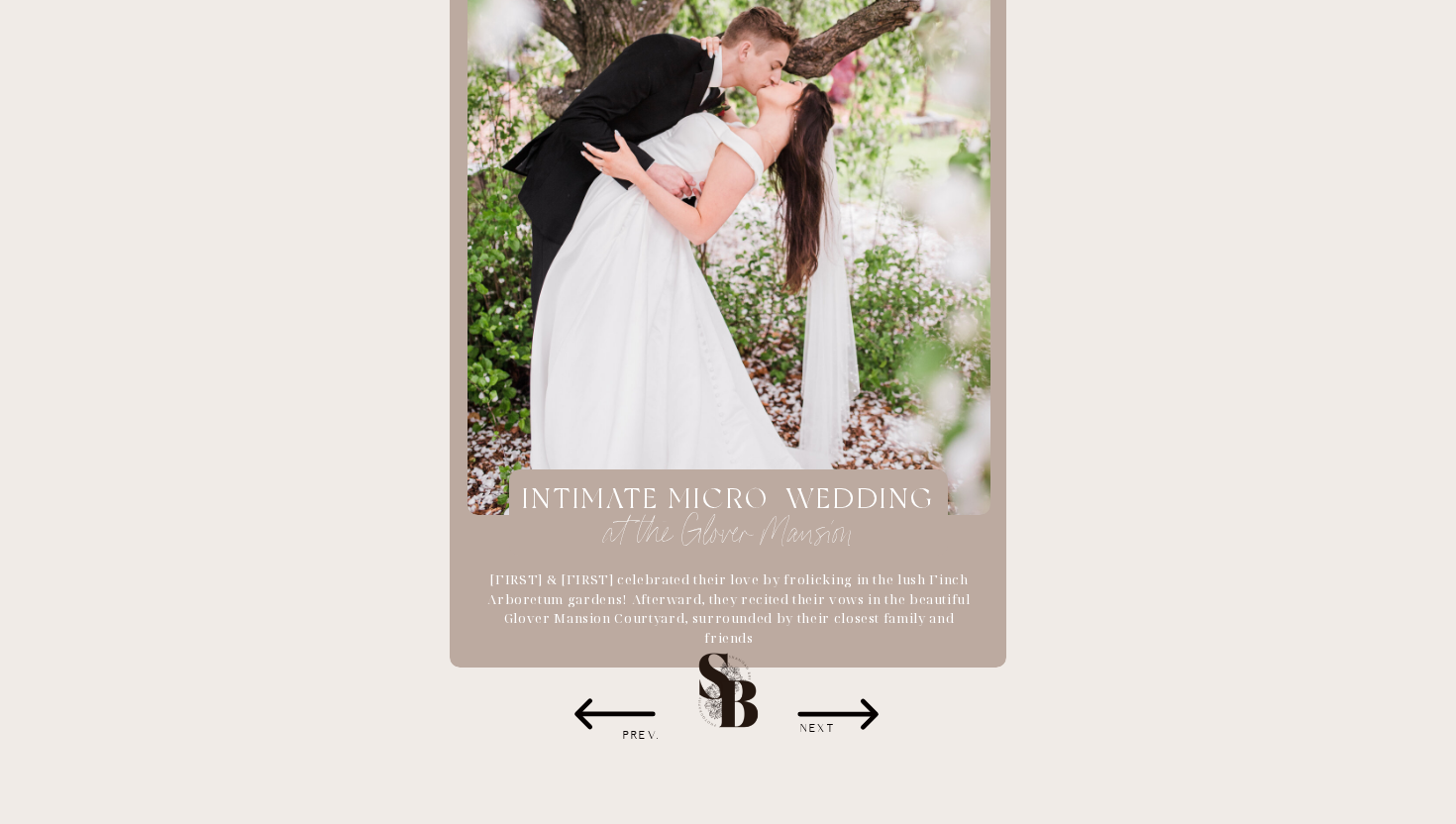 click at bounding box center [838, 714] 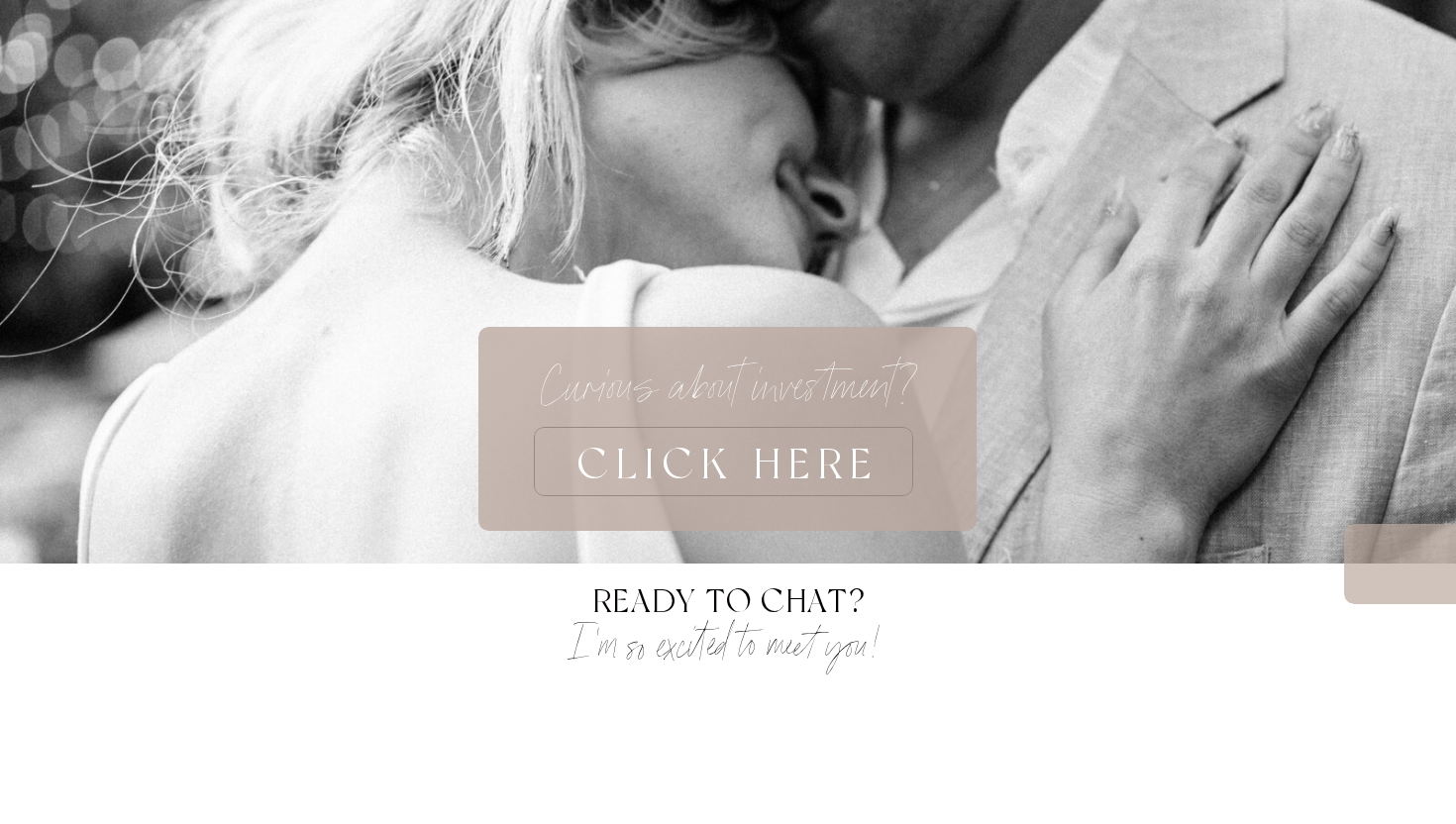 scroll, scrollTop: 7347, scrollLeft: 0, axis: vertical 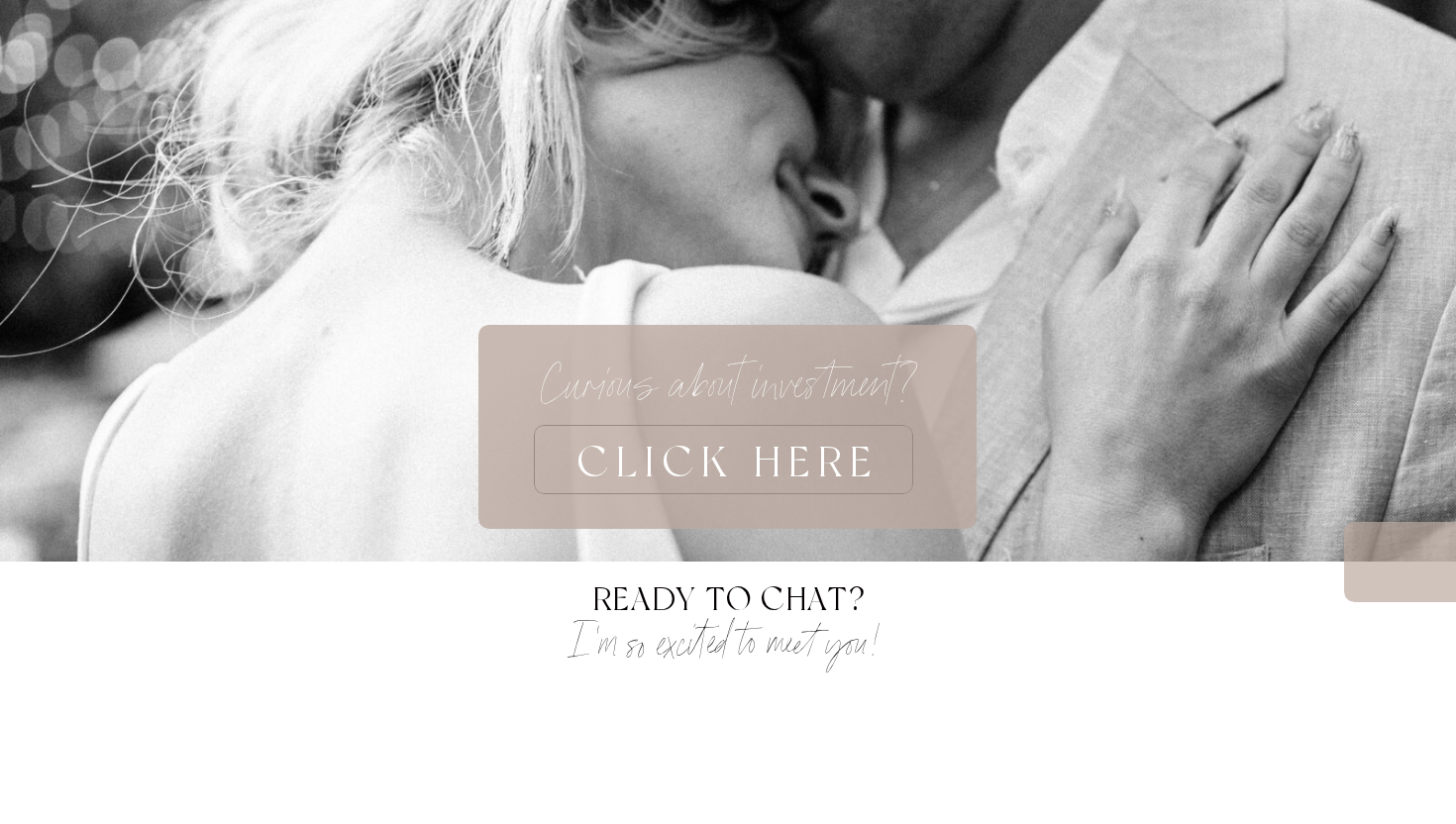 click on "CLICK HERE" at bounding box center [728, 460] 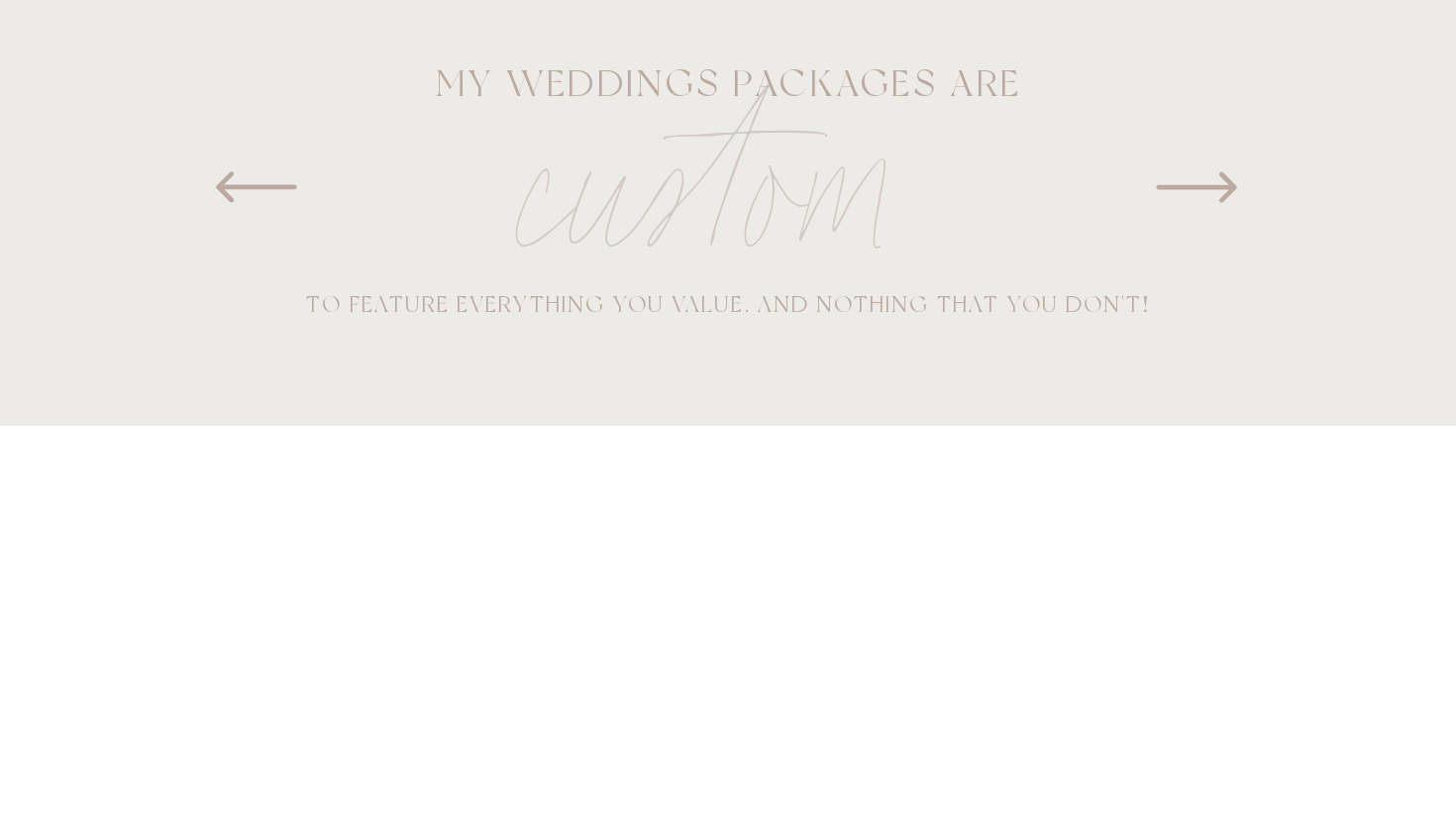 scroll, scrollTop: 1206, scrollLeft: 0, axis: vertical 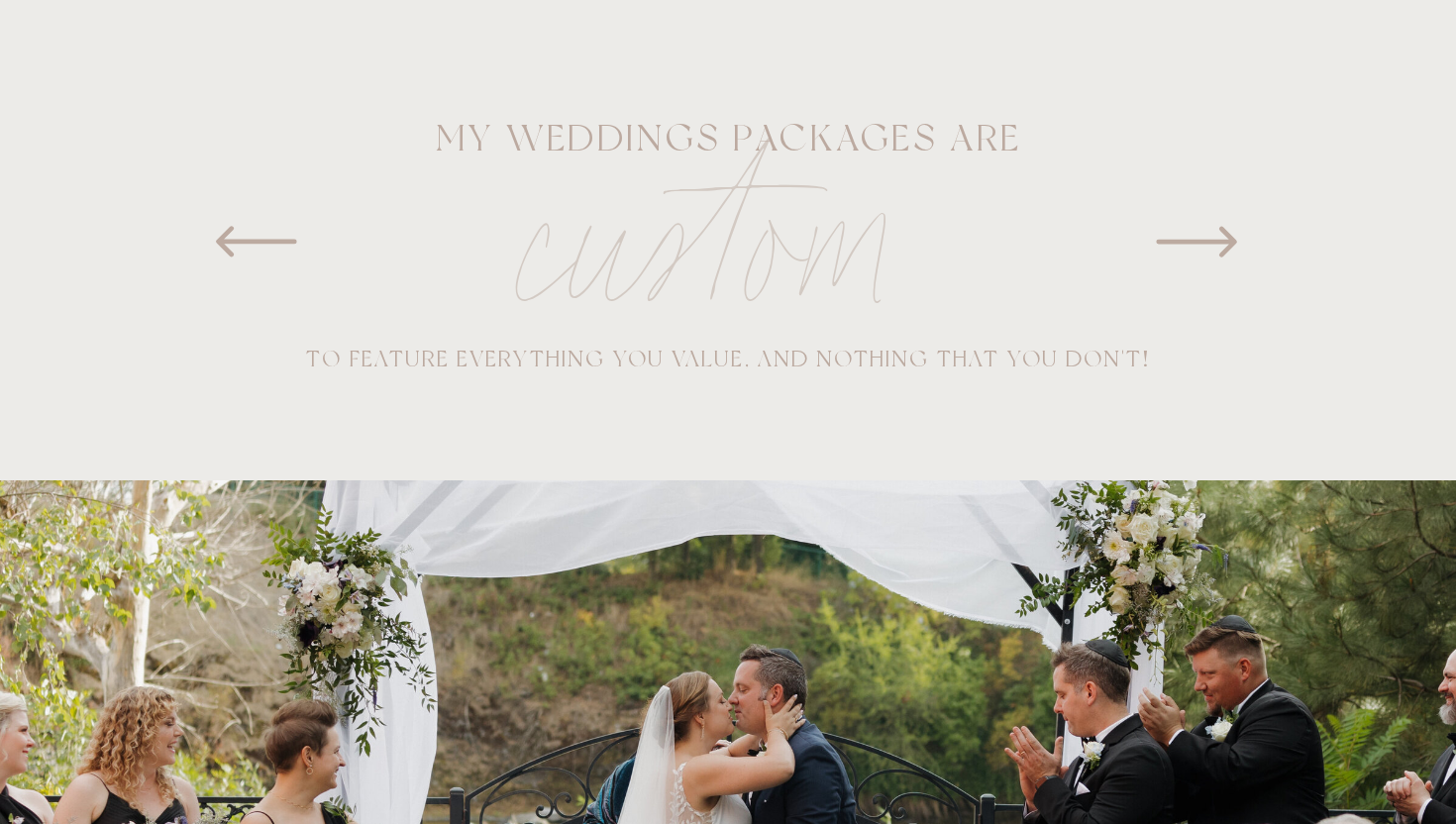 click at bounding box center (1196, 242) 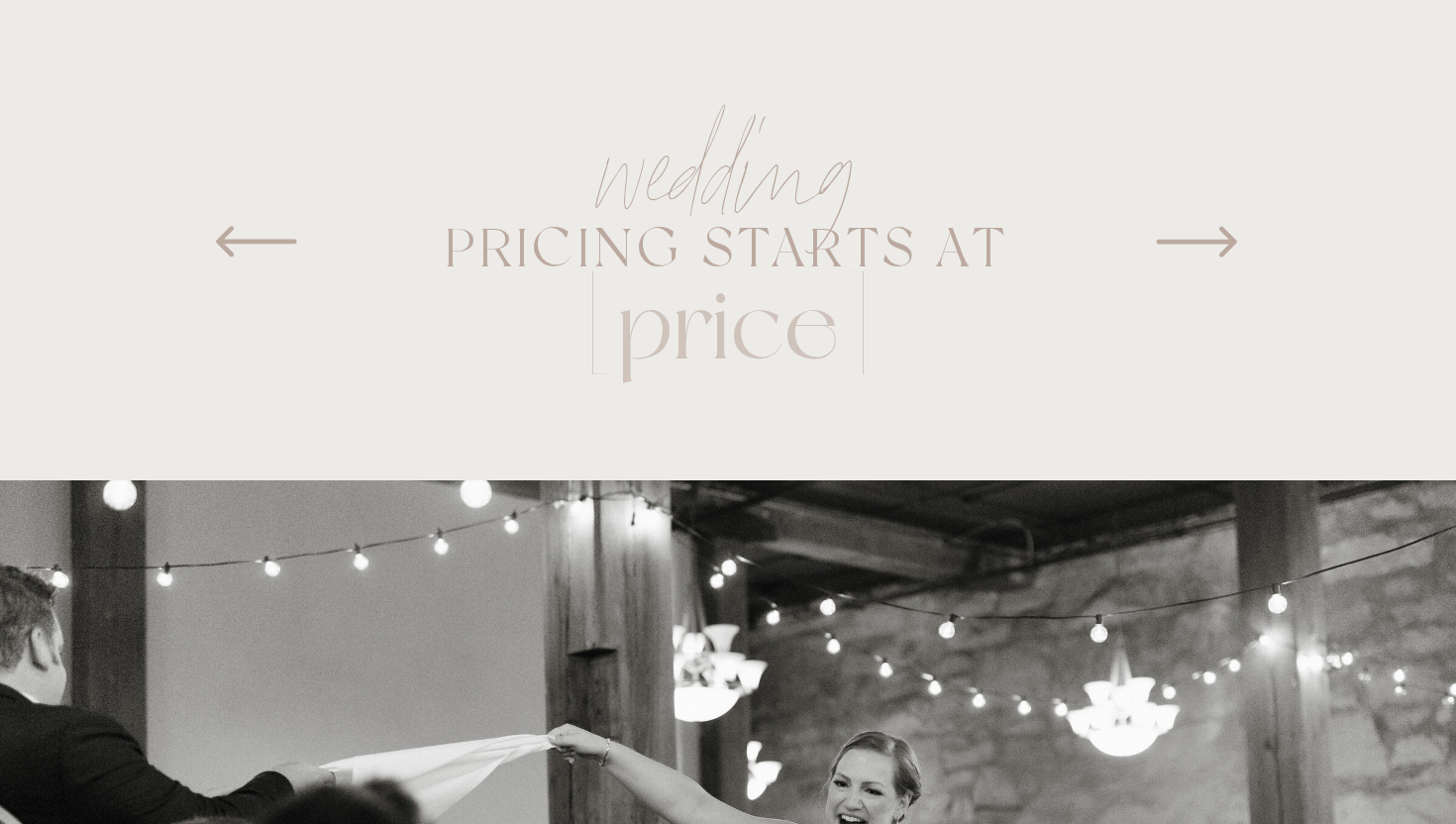 click at bounding box center (1196, 242) 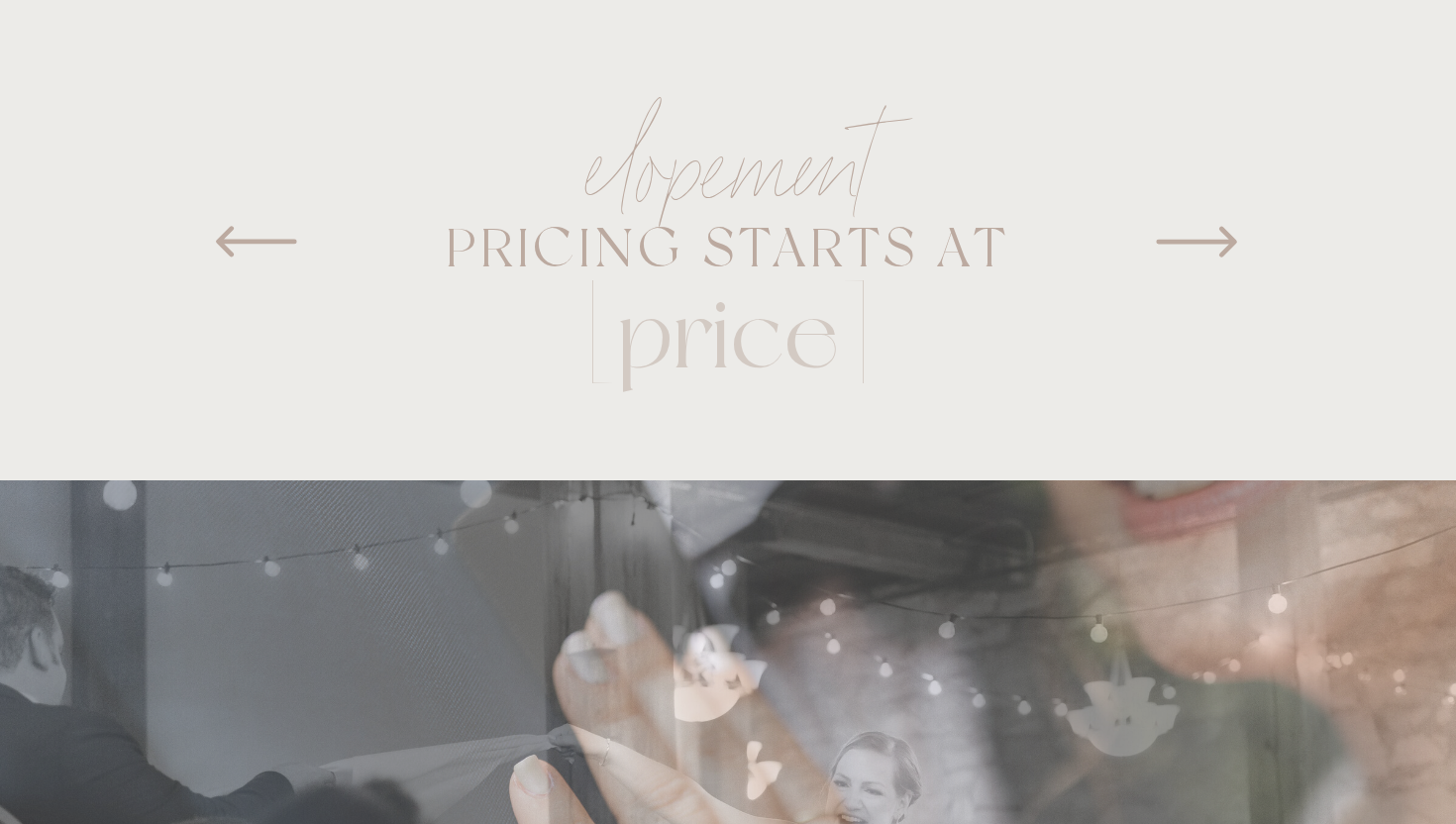 click at bounding box center [1196, 242] 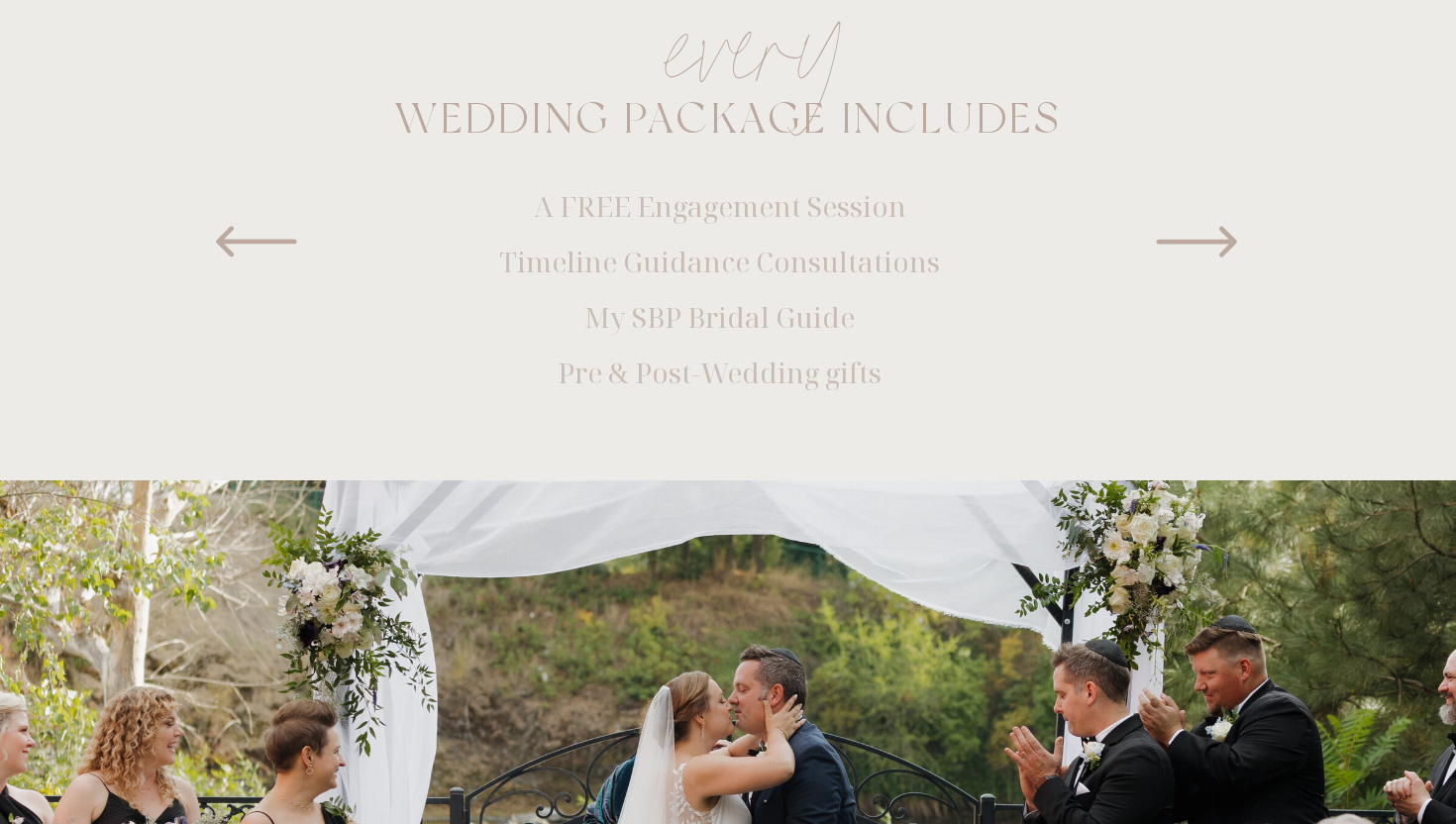 click at bounding box center (1196, 242) 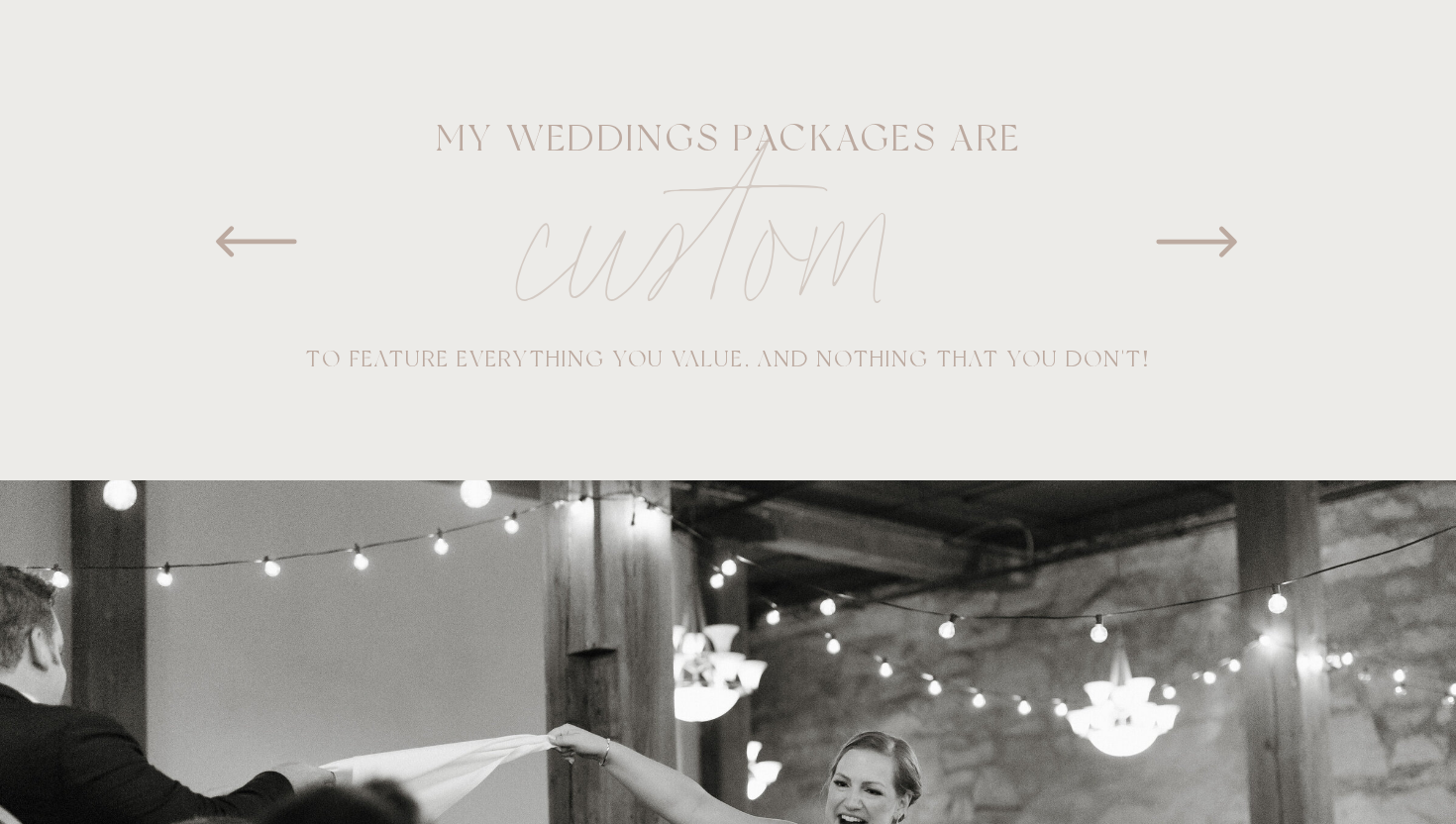 click at bounding box center (257, 242) 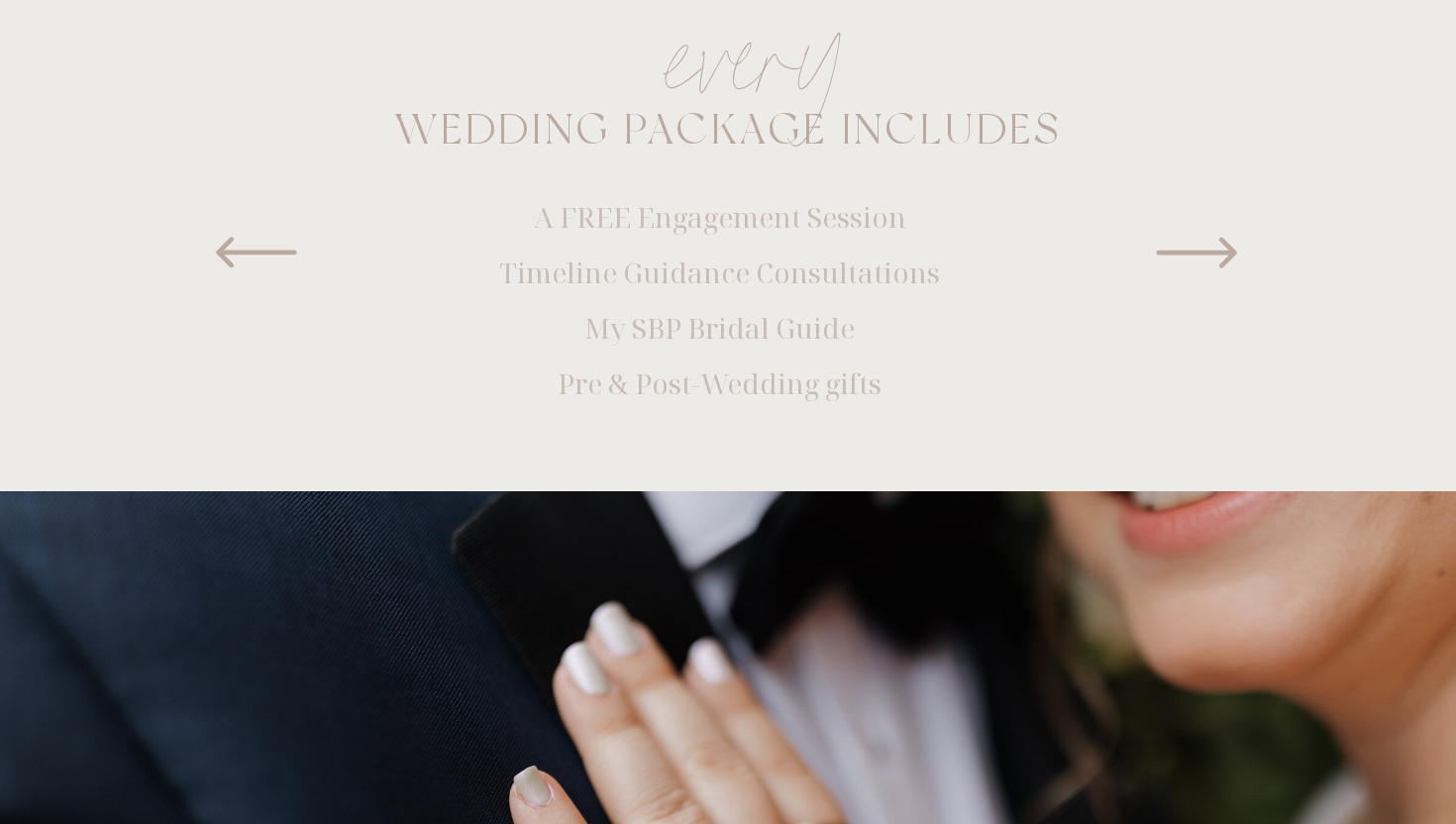 scroll, scrollTop: 1194, scrollLeft: 0, axis: vertical 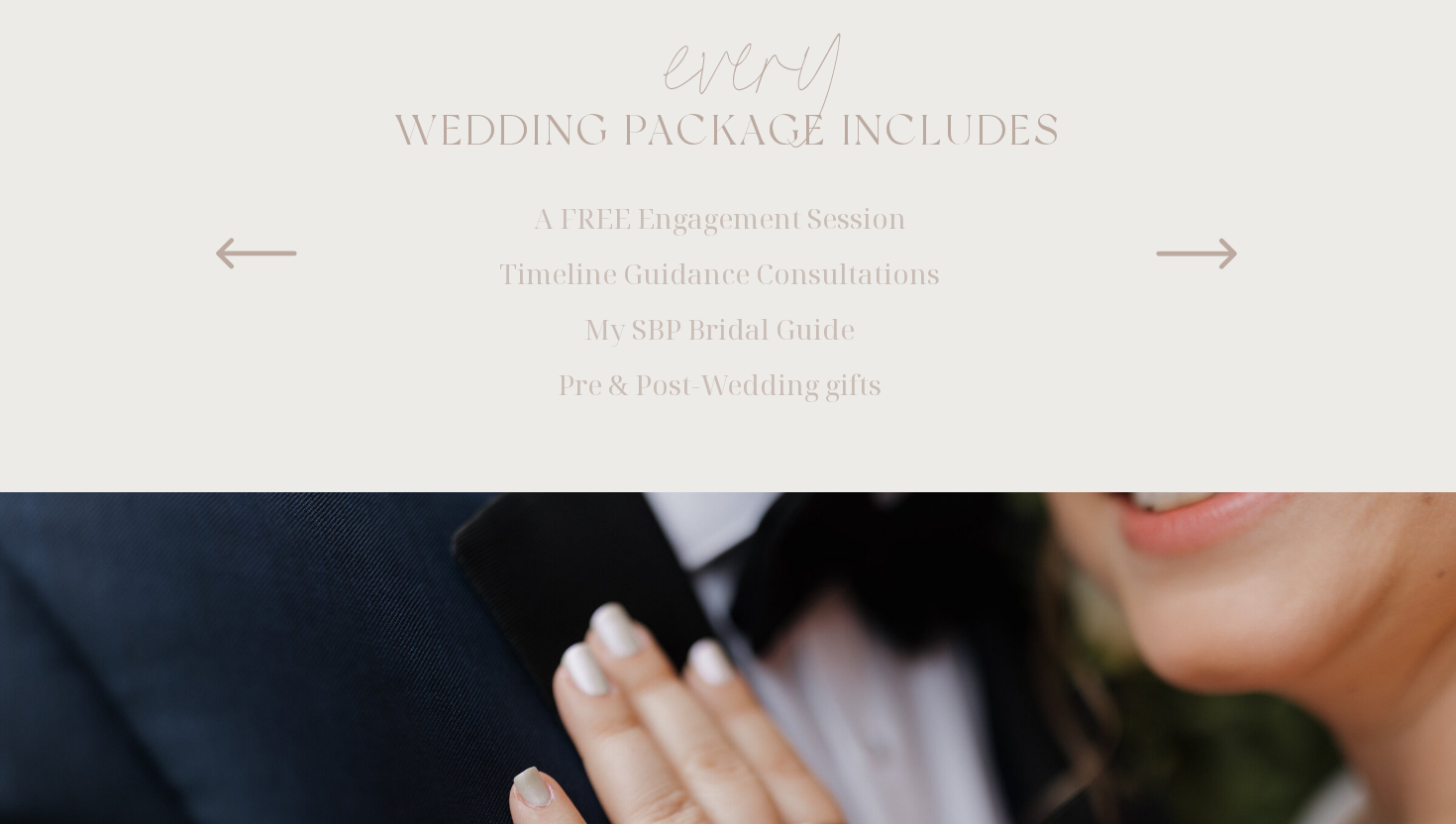 click at bounding box center [1196, 254] 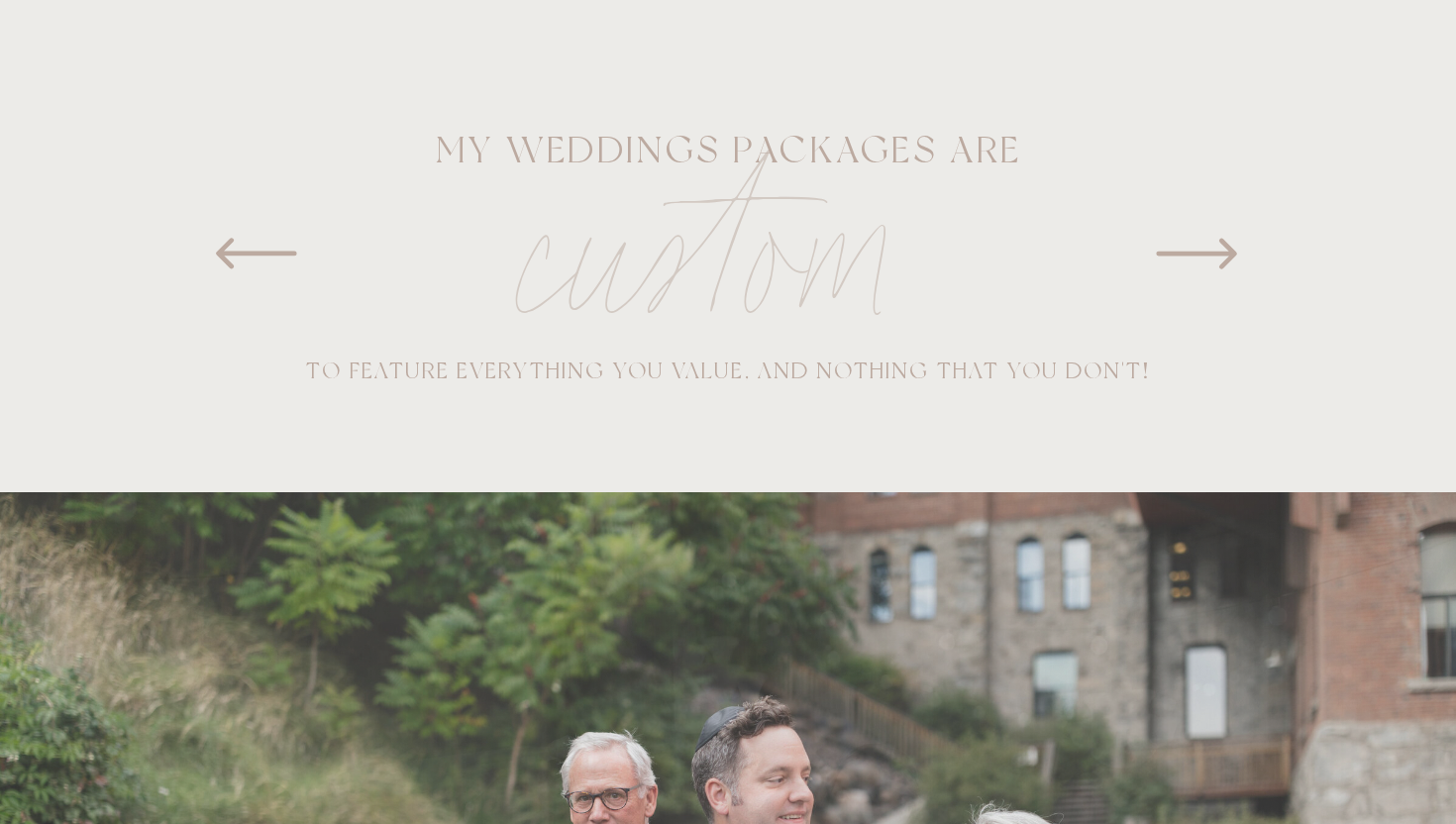click at bounding box center (1196, 254) 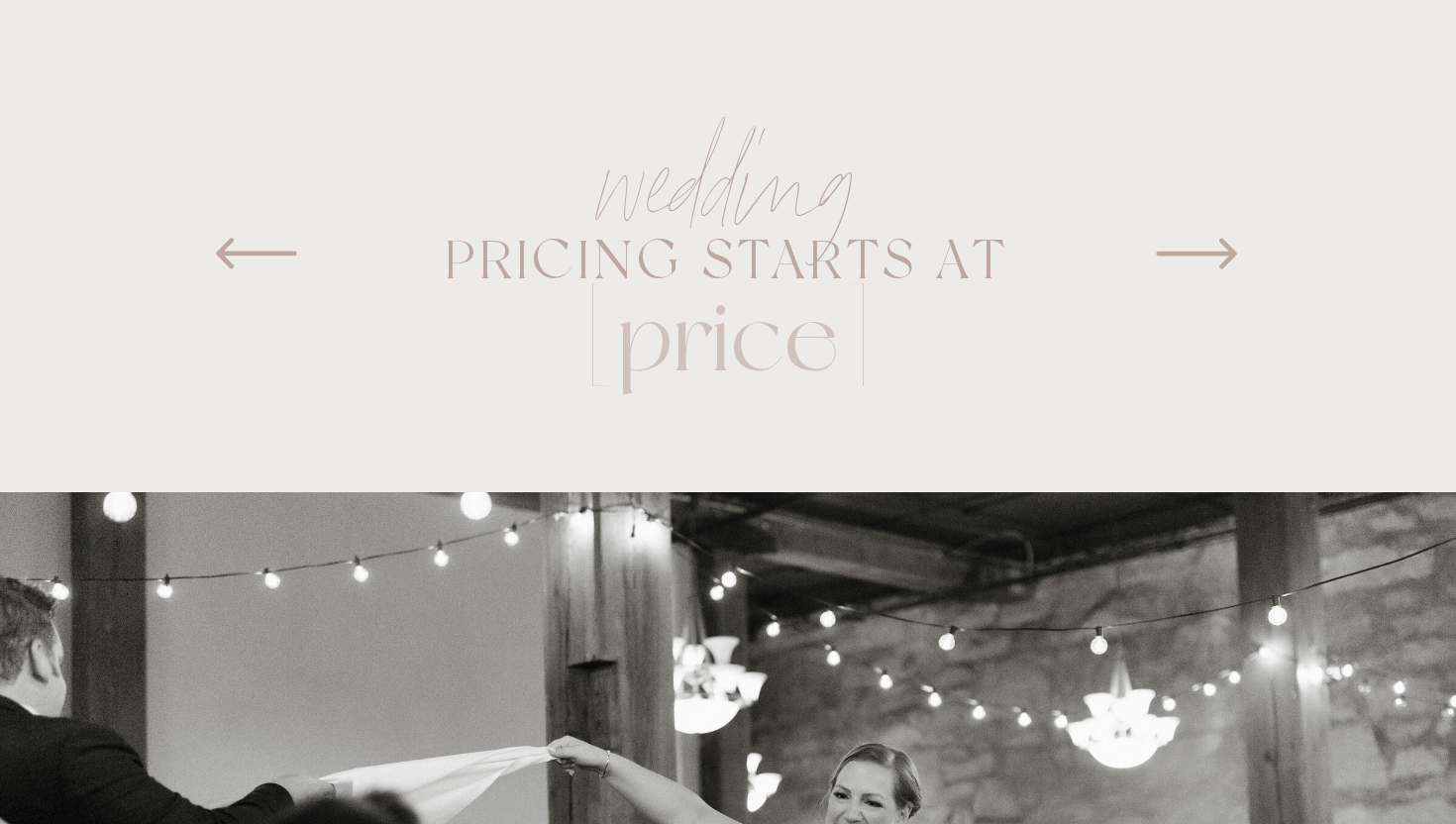 click at bounding box center (1196, 254) 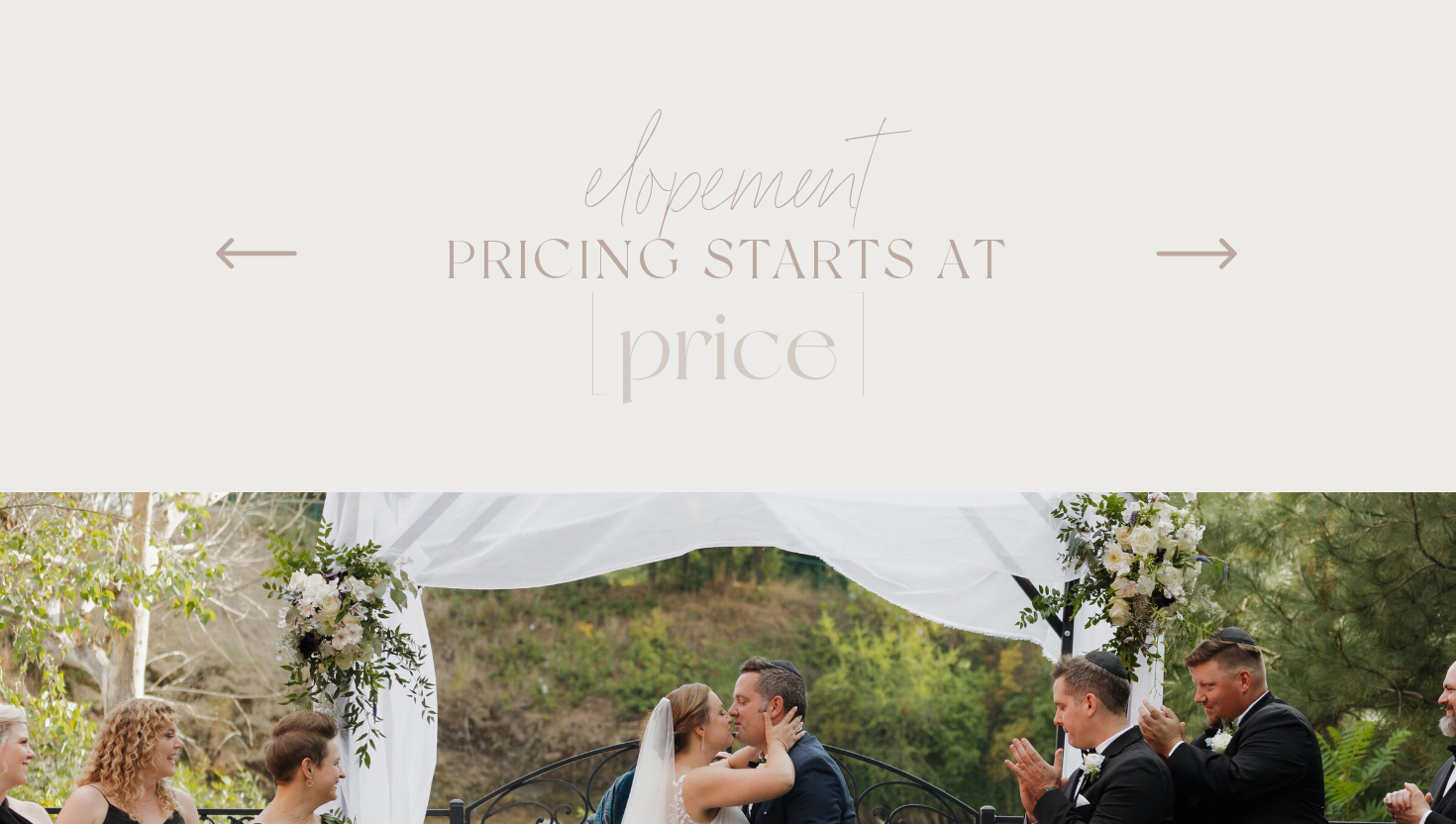 click at bounding box center (1196, 254) 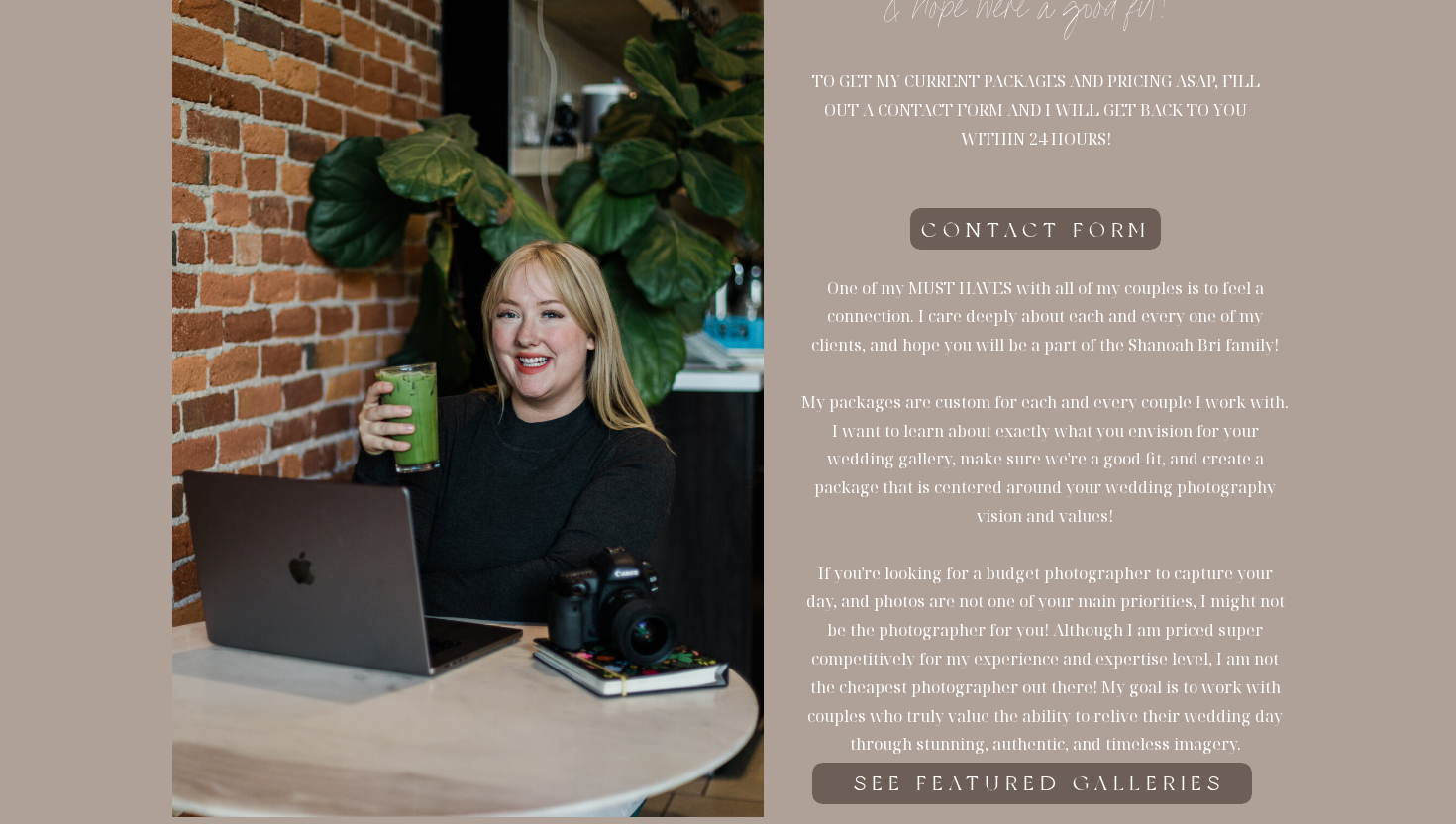 scroll, scrollTop: 0, scrollLeft: 0, axis: both 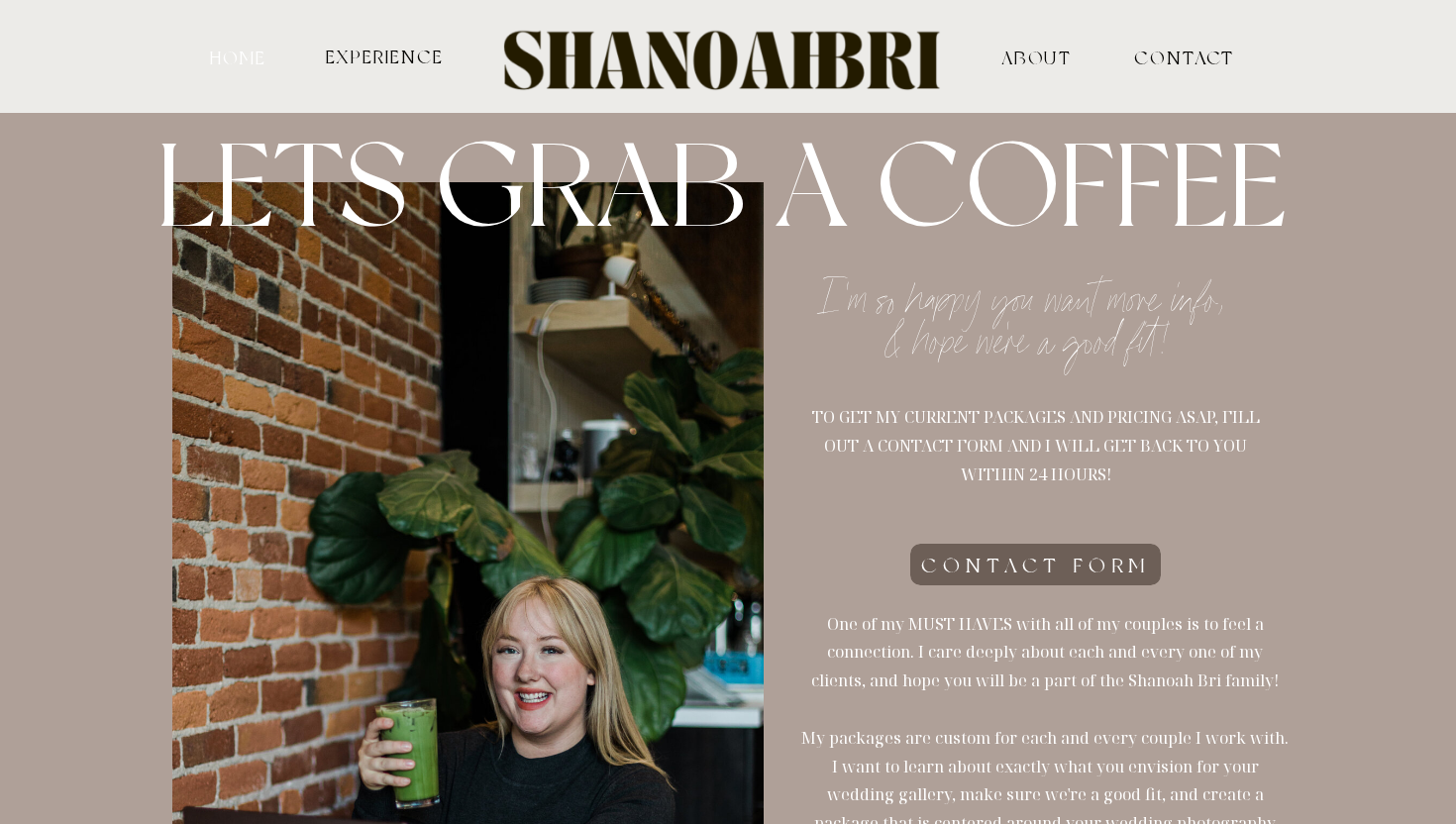click on "HOME" at bounding box center (238, 56) 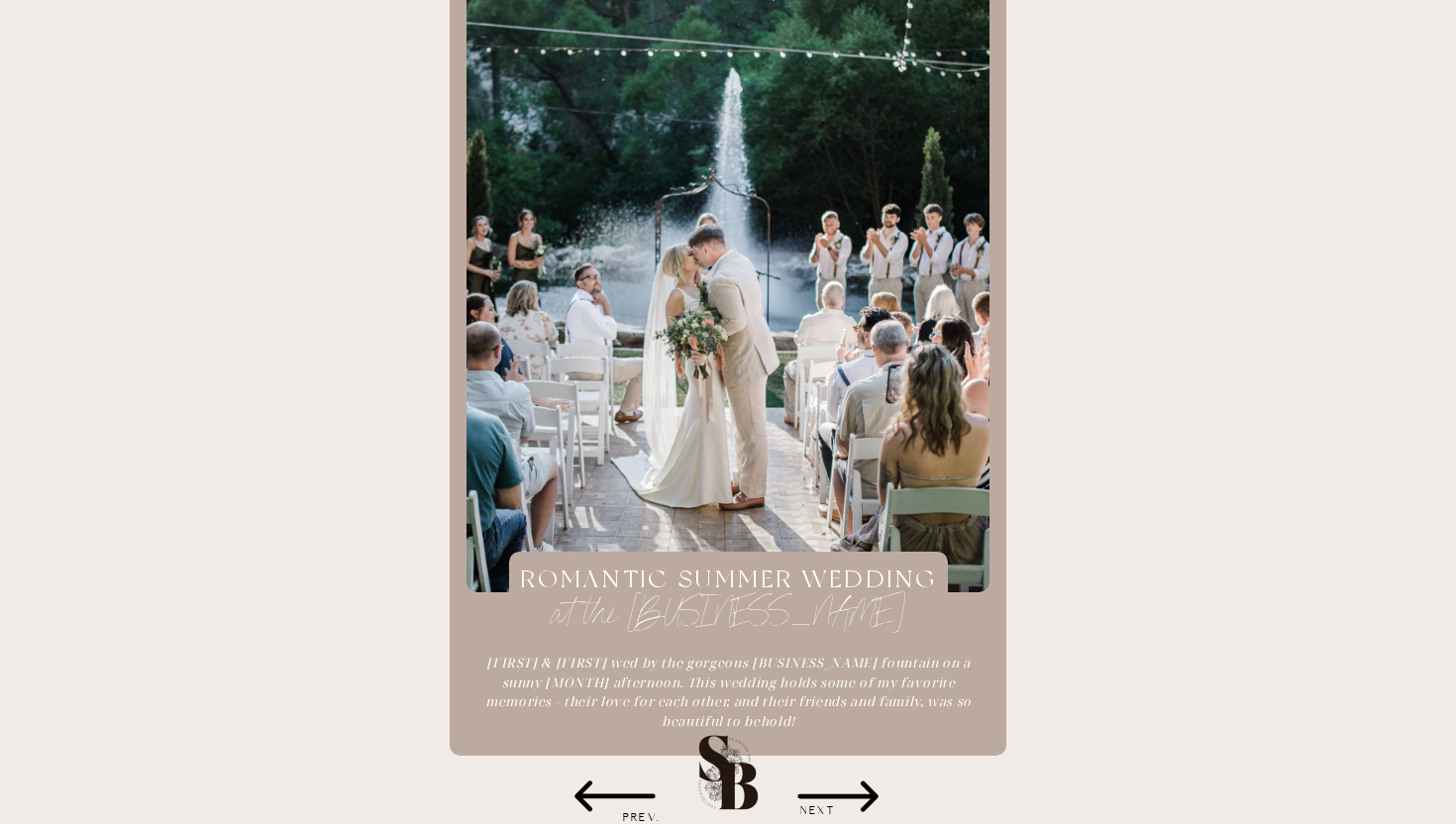 scroll, scrollTop: 2110, scrollLeft: 0, axis: vertical 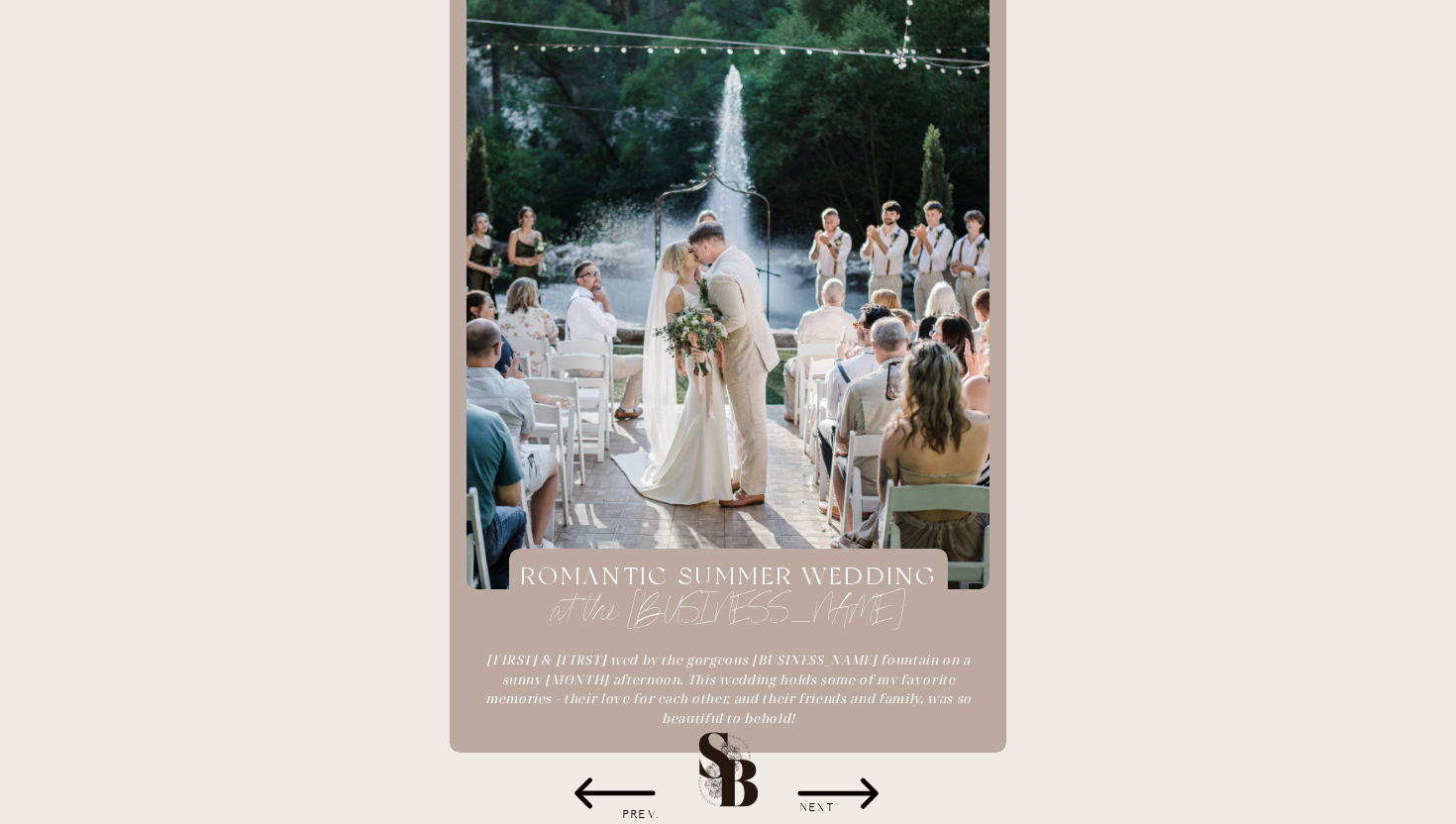 click at bounding box center [838, 793] 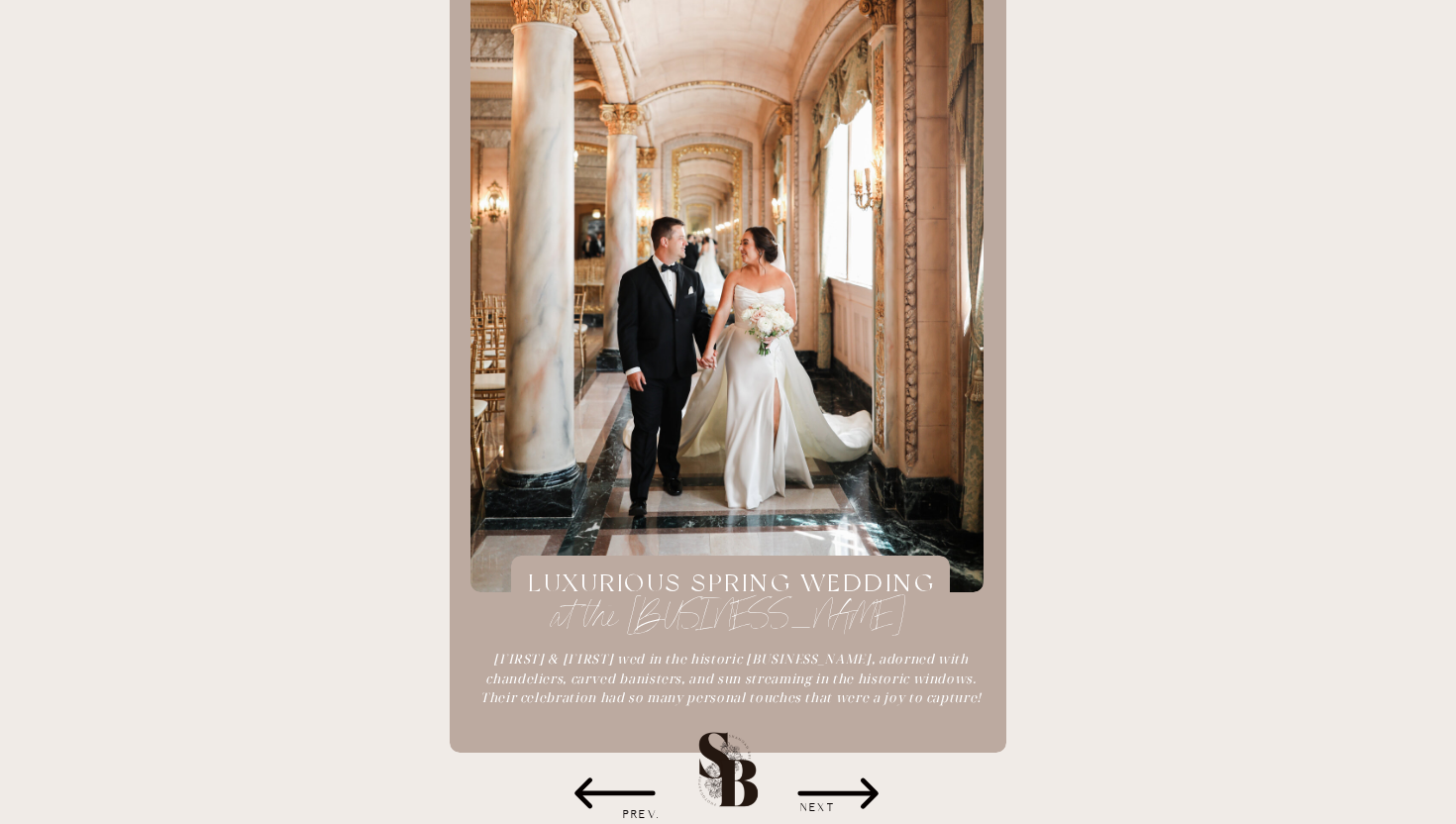 click at bounding box center (838, 793) 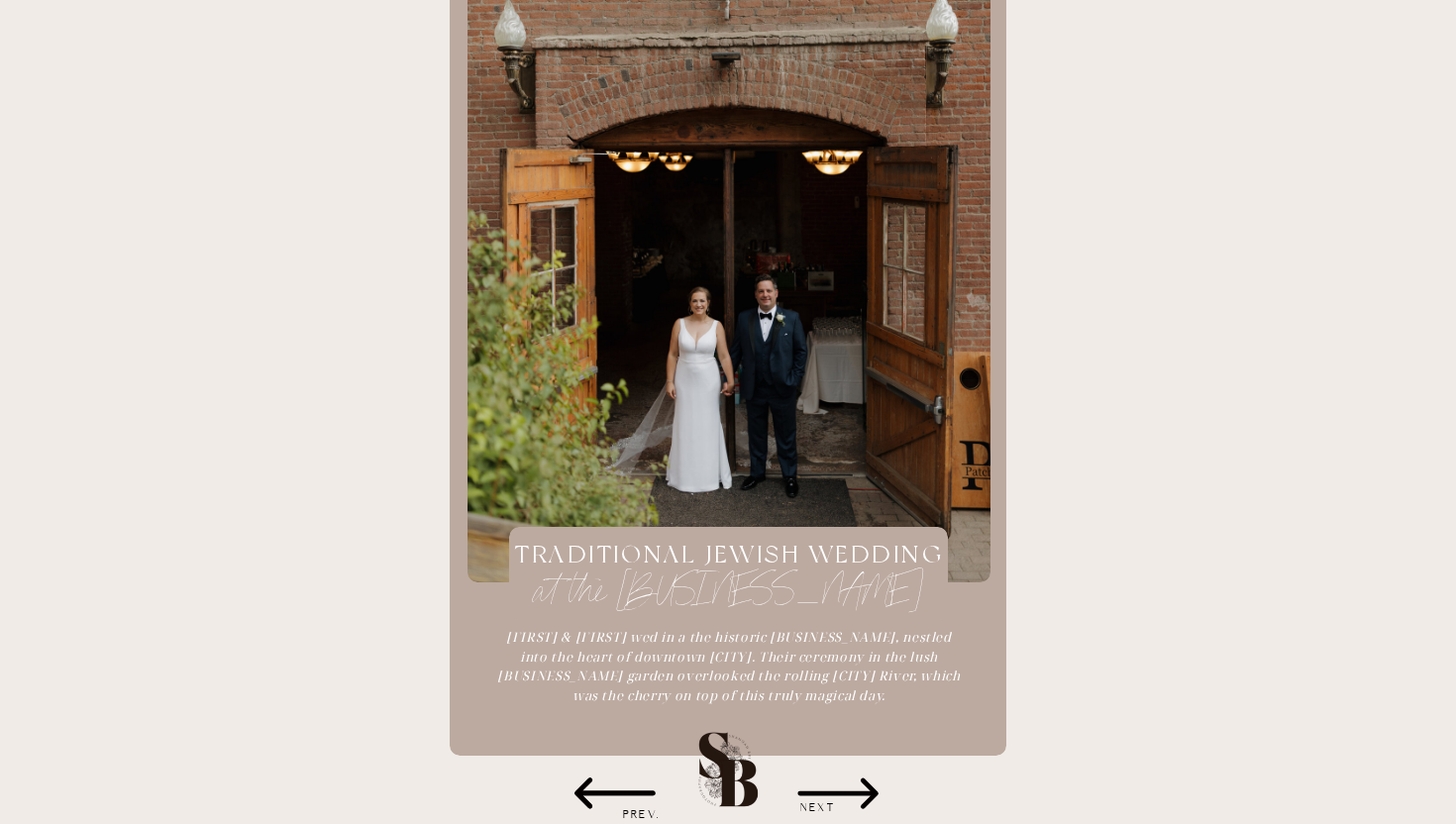 click at bounding box center (615, 793) 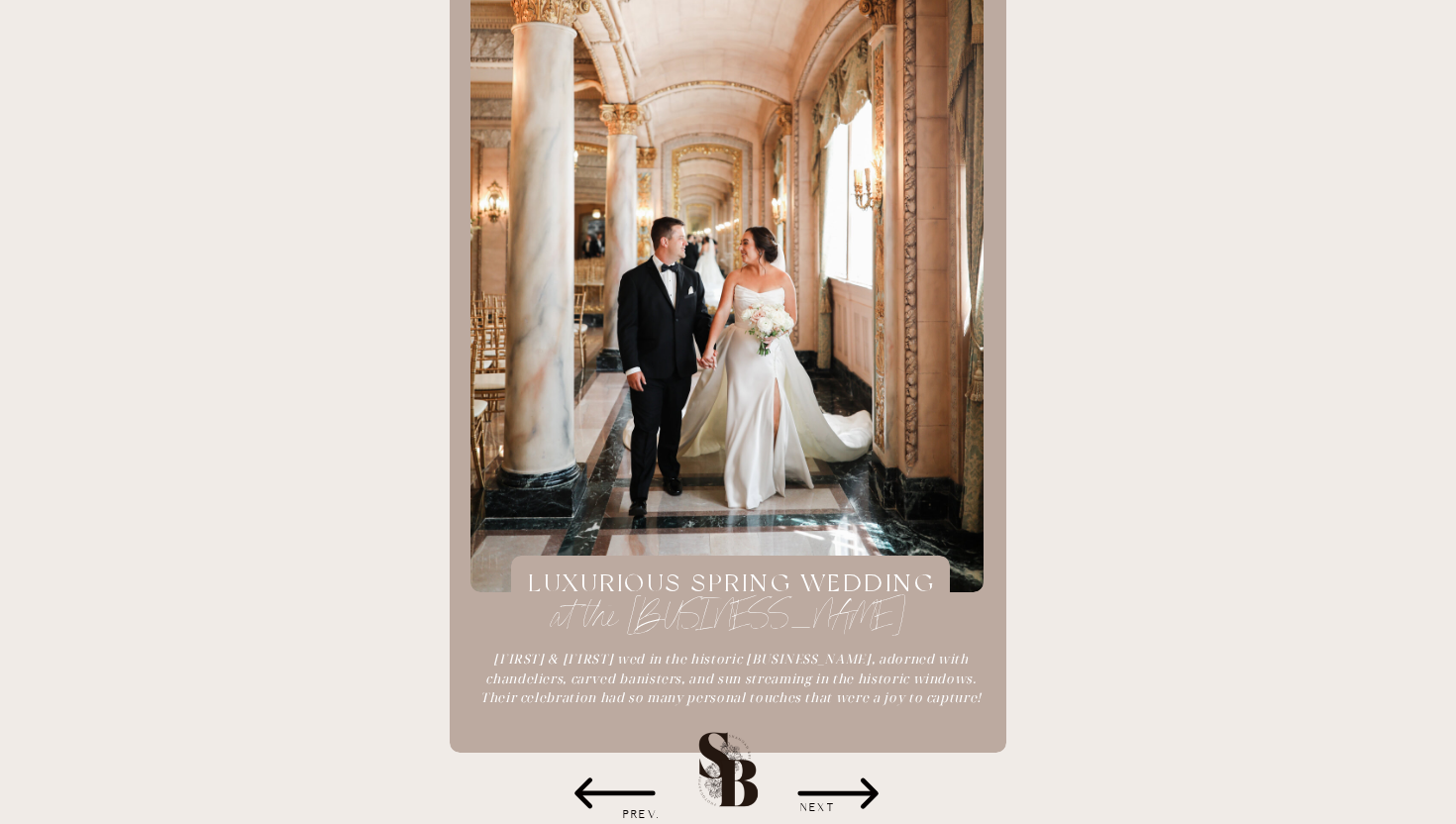 click at bounding box center (838, 793) 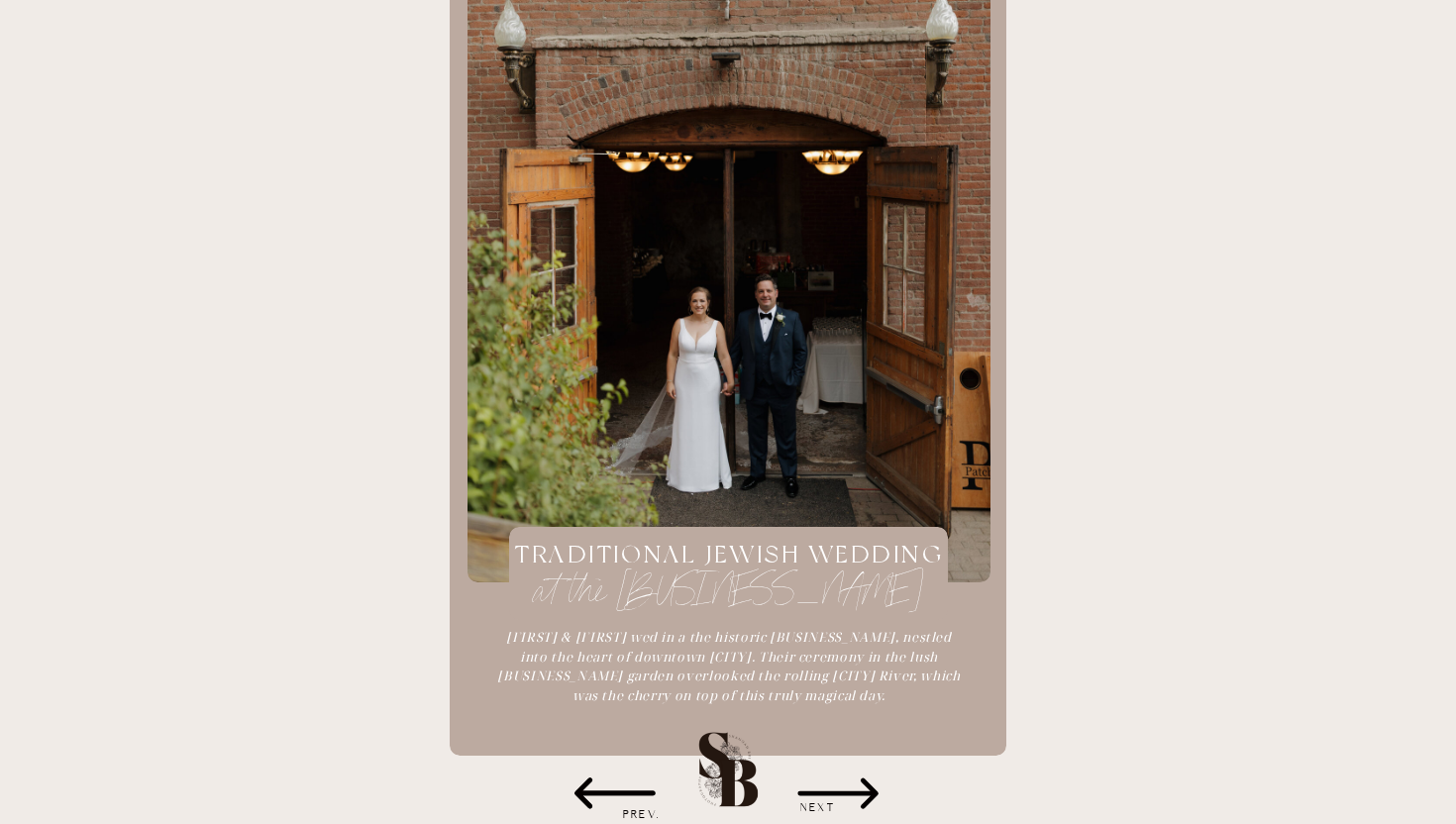 click at bounding box center [838, 793] 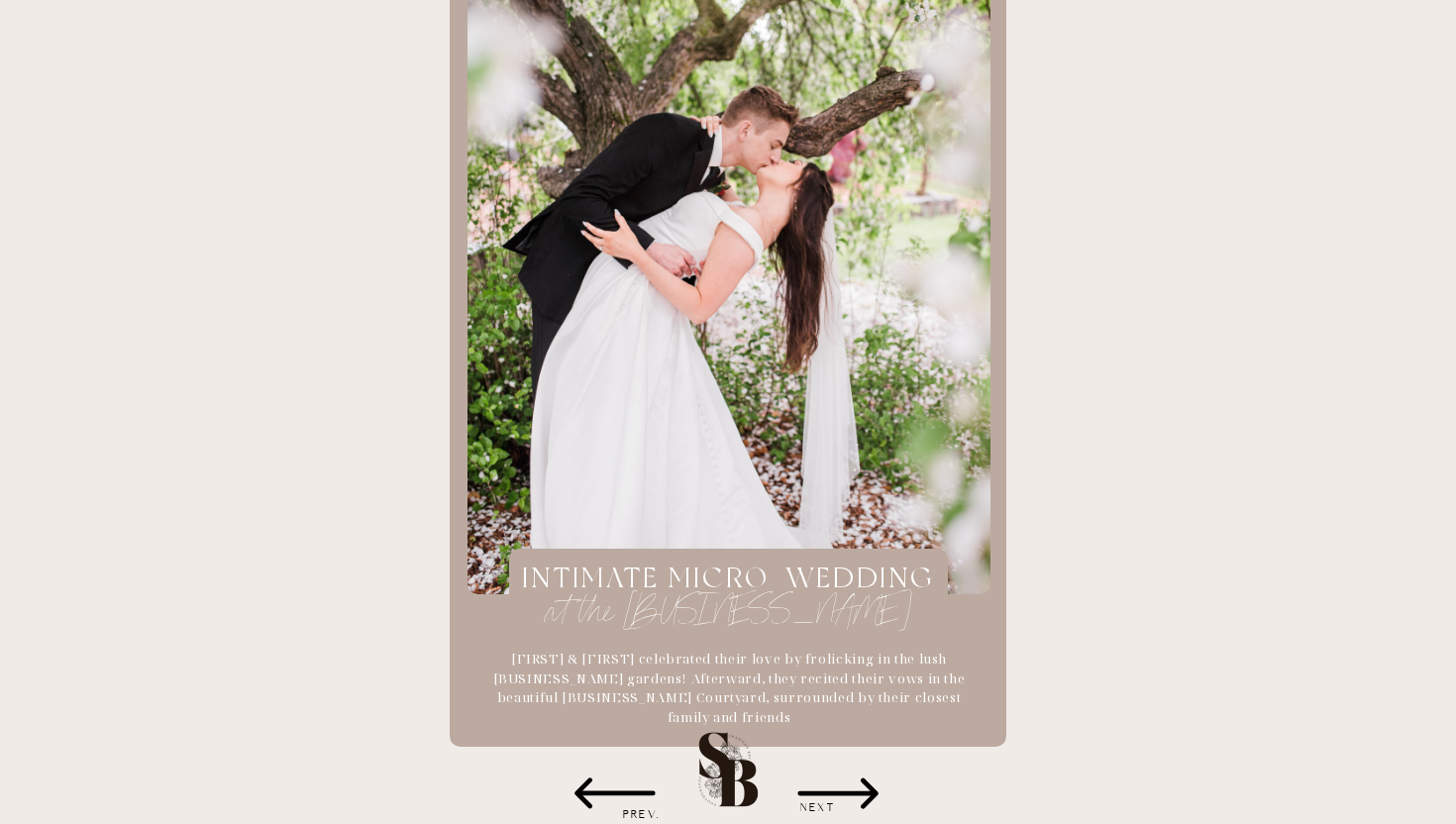 click at bounding box center [838, 793] 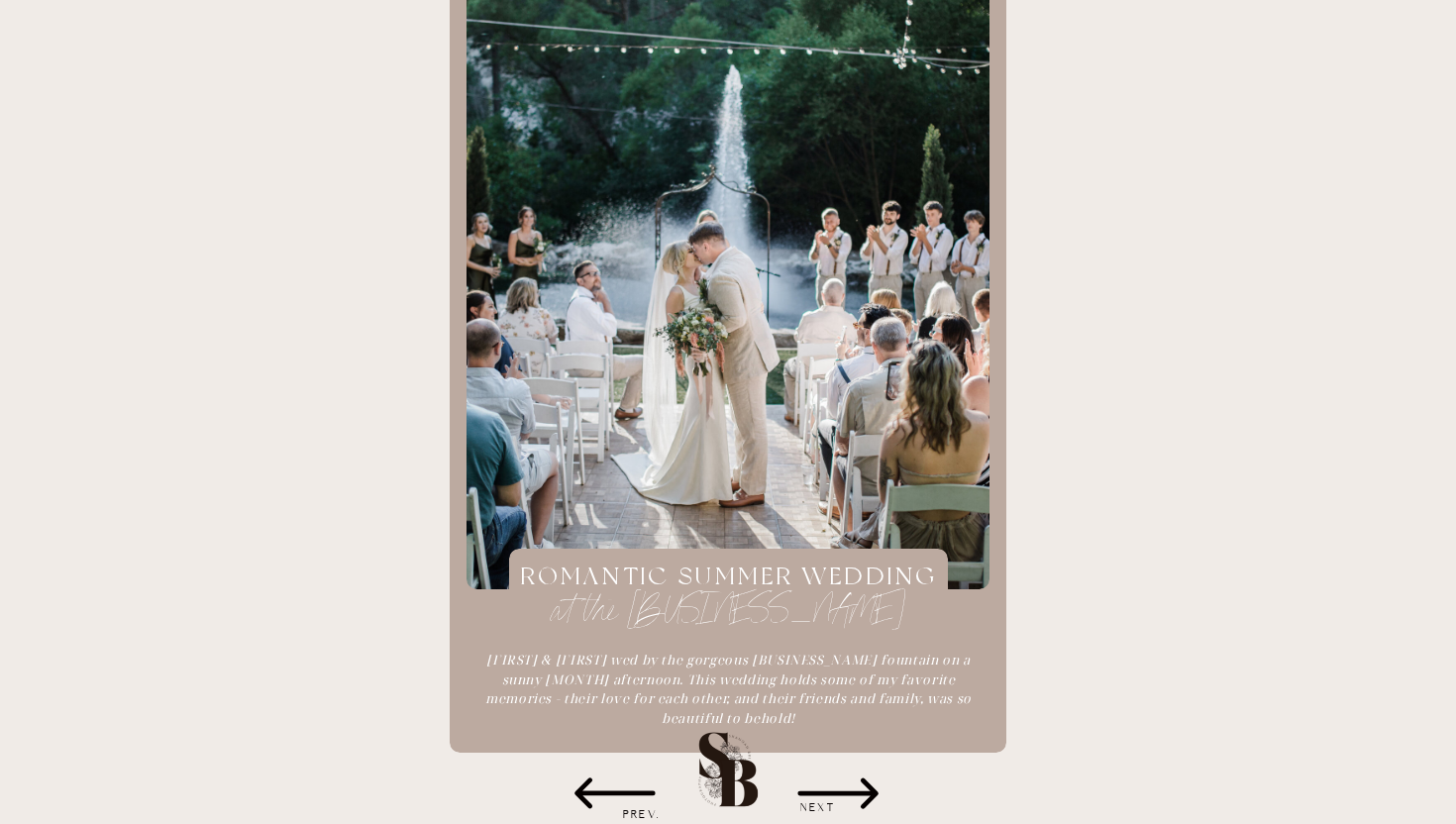 click at bounding box center [838, 793] 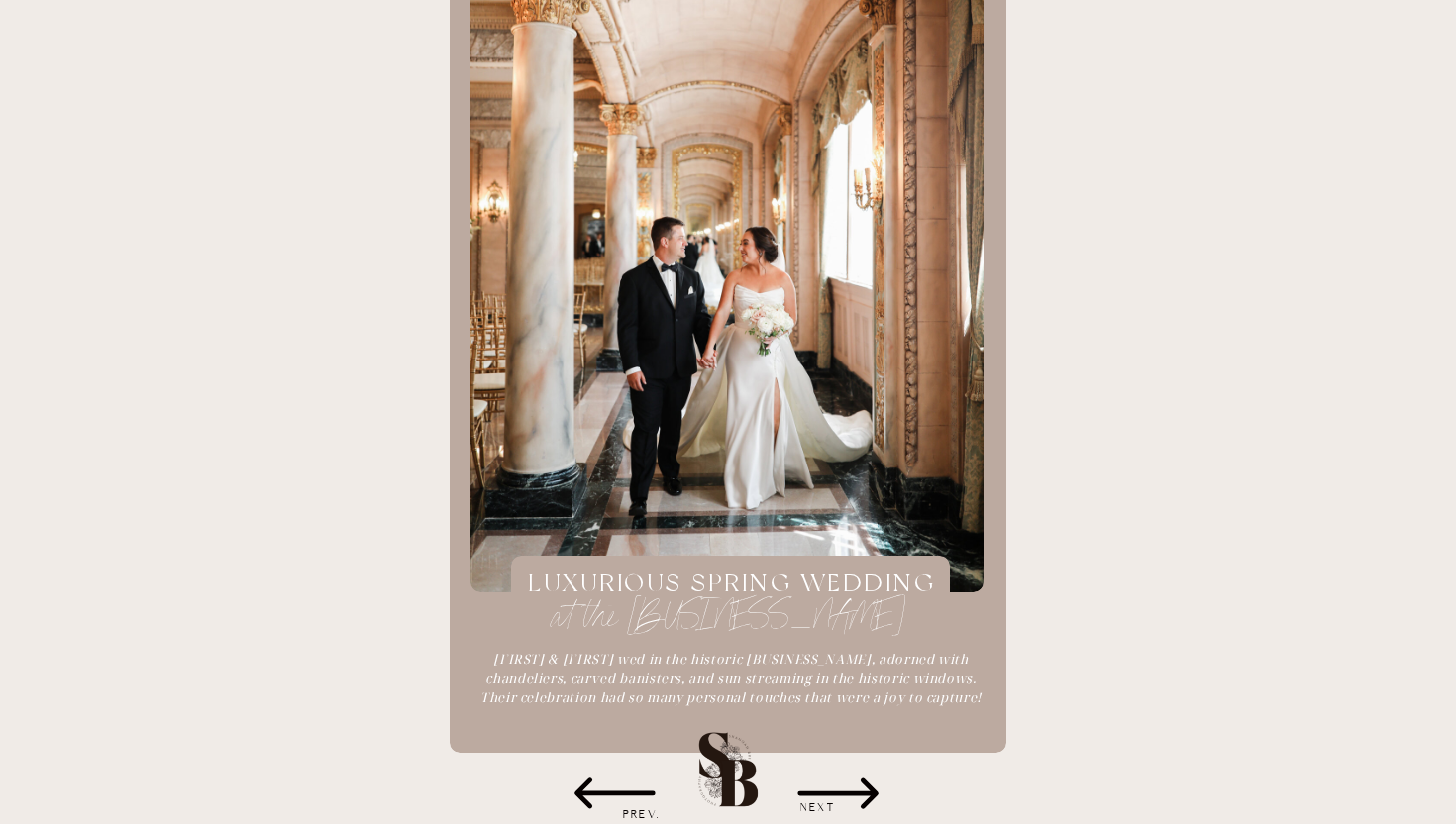 click at bounding box center [838, 793] 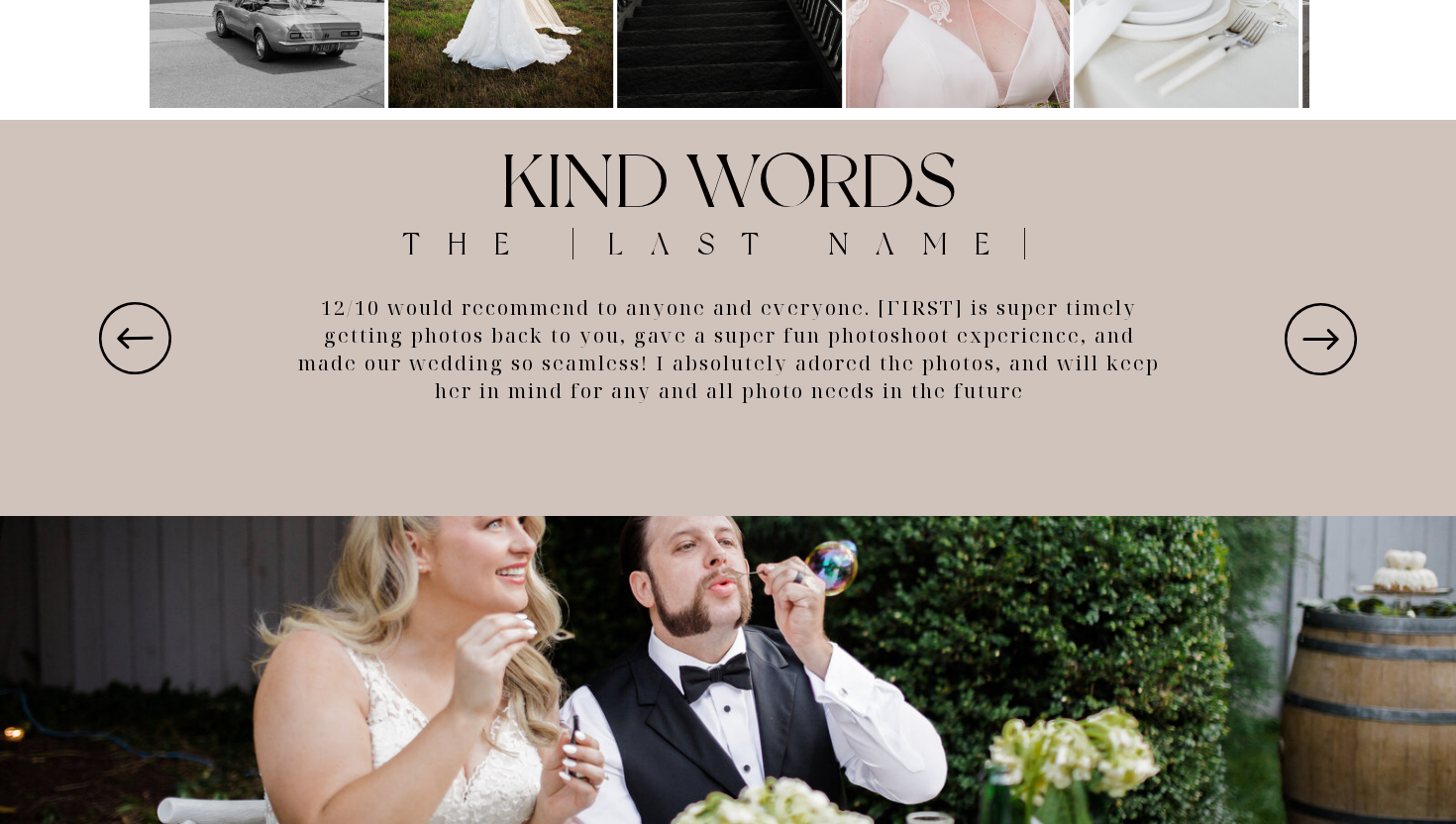 scroll, scrollTop: 3349, scrollLeft: 0, axis: vertical 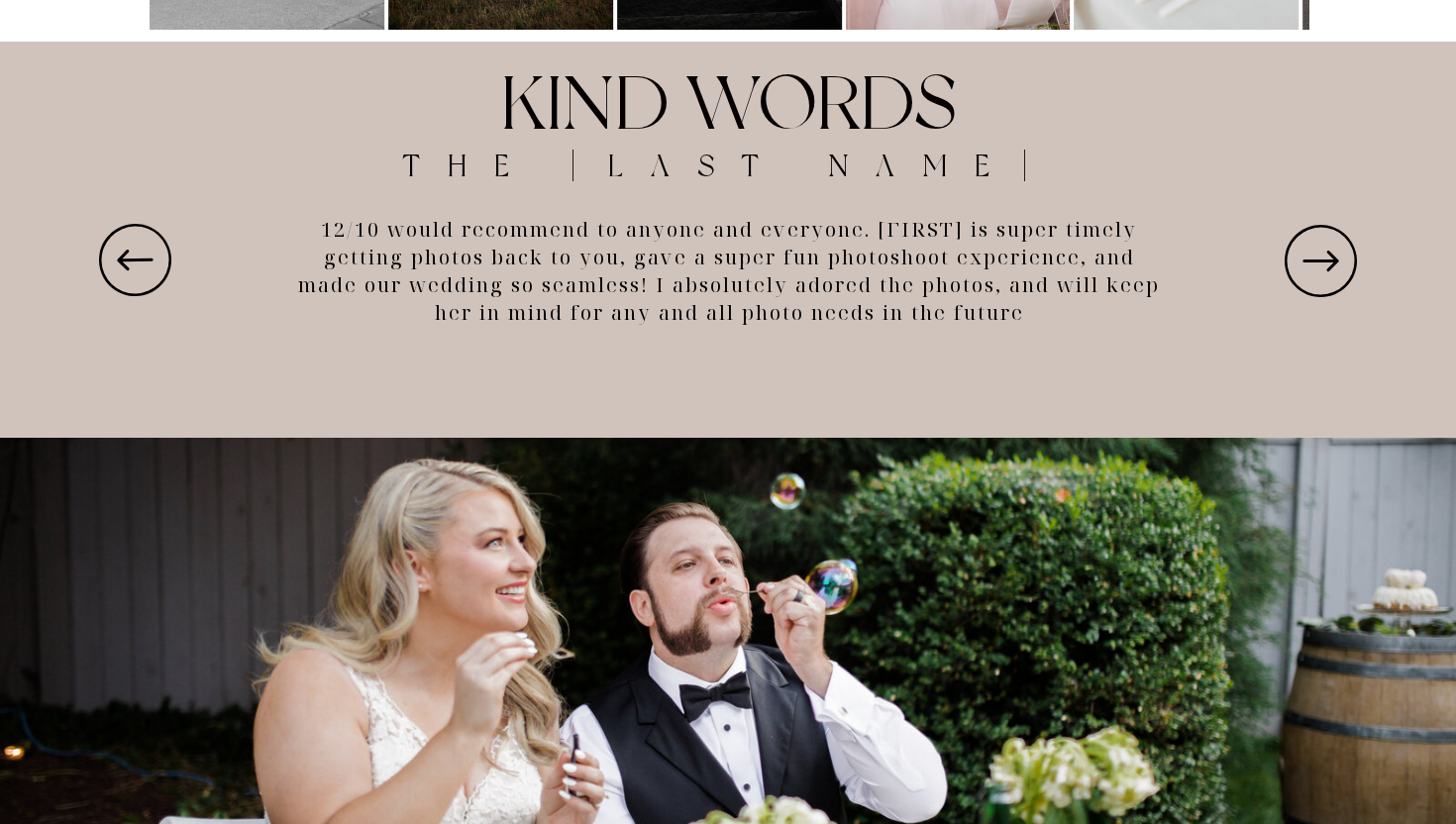 click at bounding box center (1320, 260) 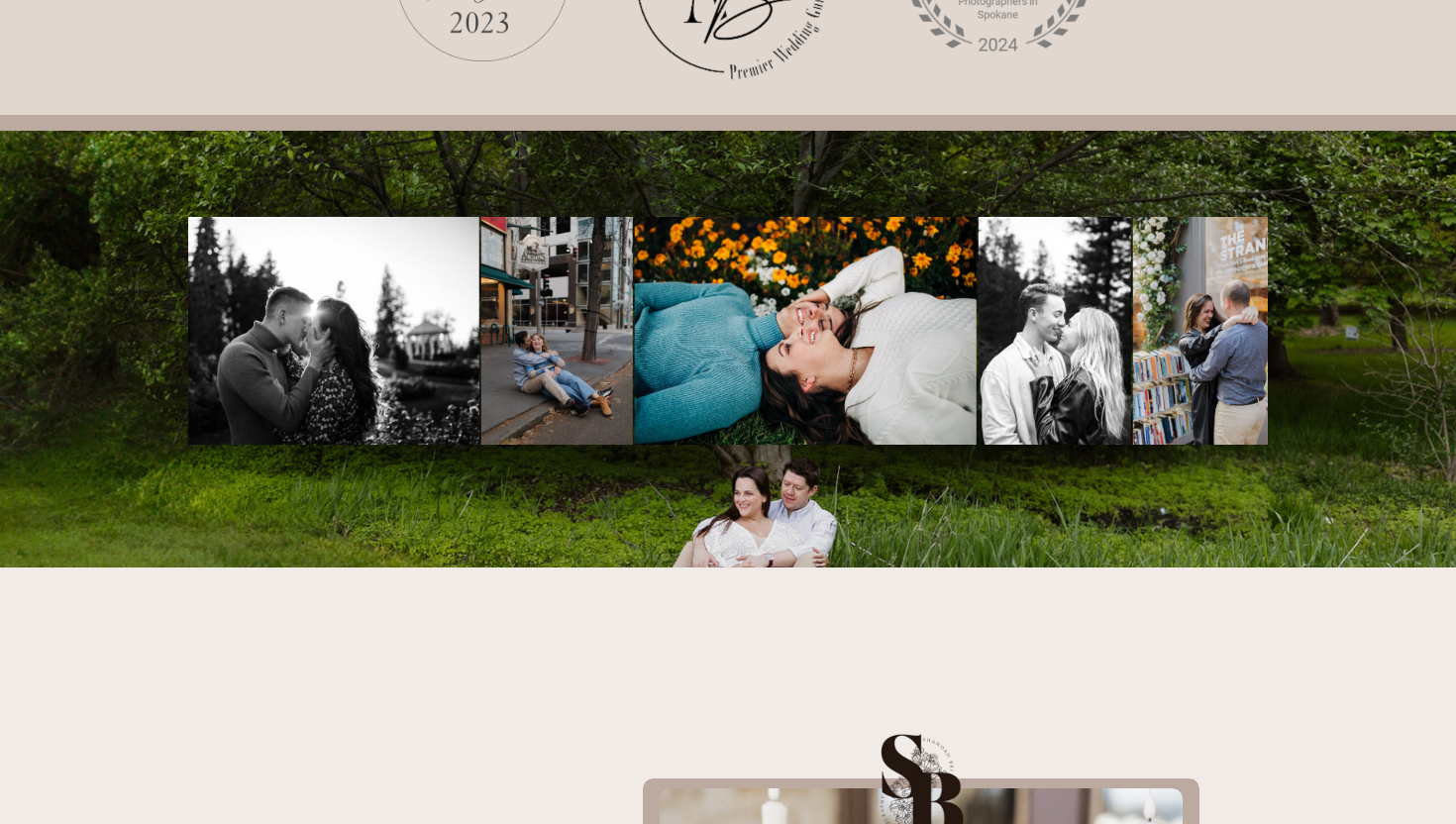 scroll, scrollTop: 4686, scrollLeft: 0, axis: vertical 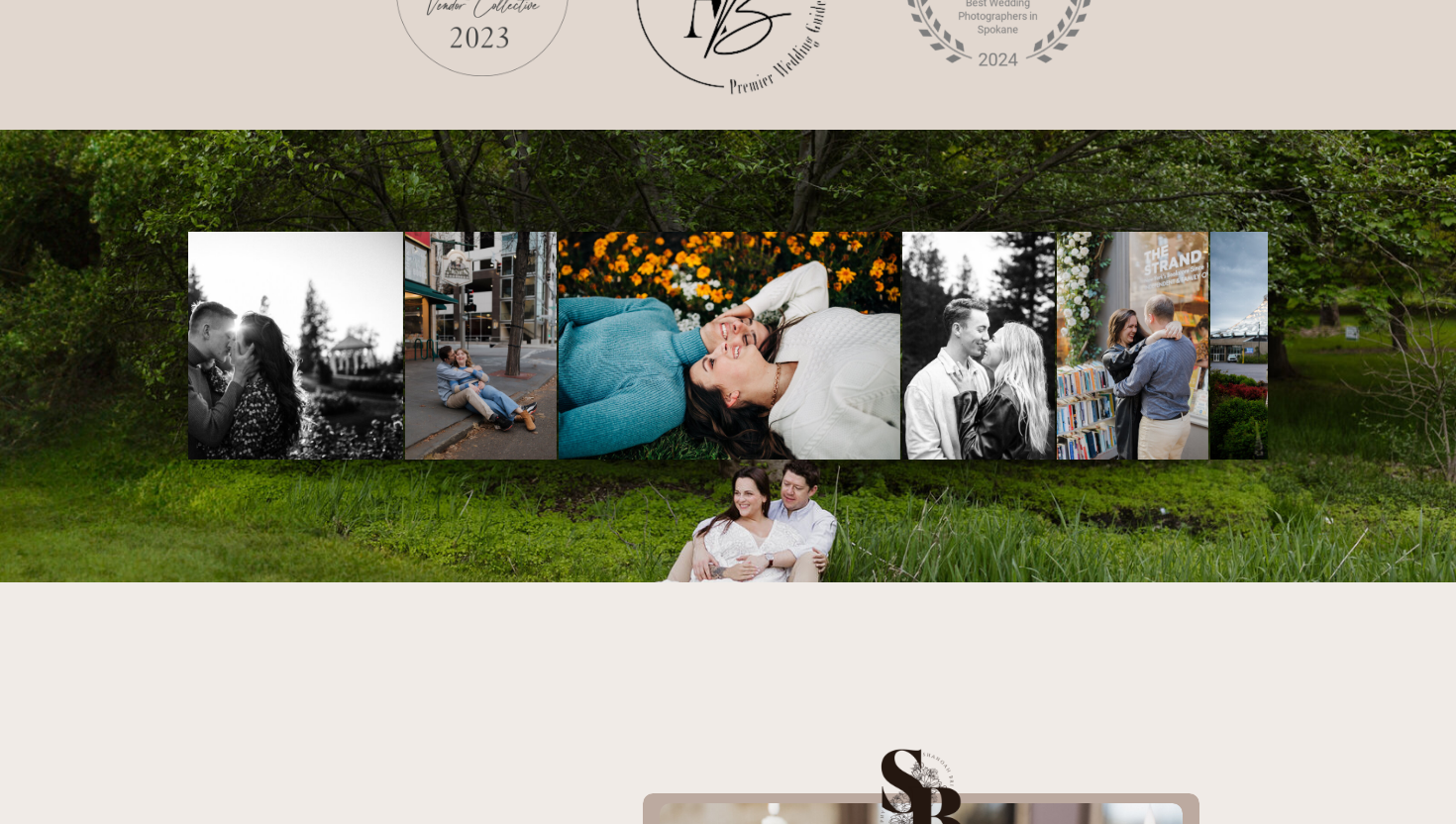 click at bounding box center [1132, 346] 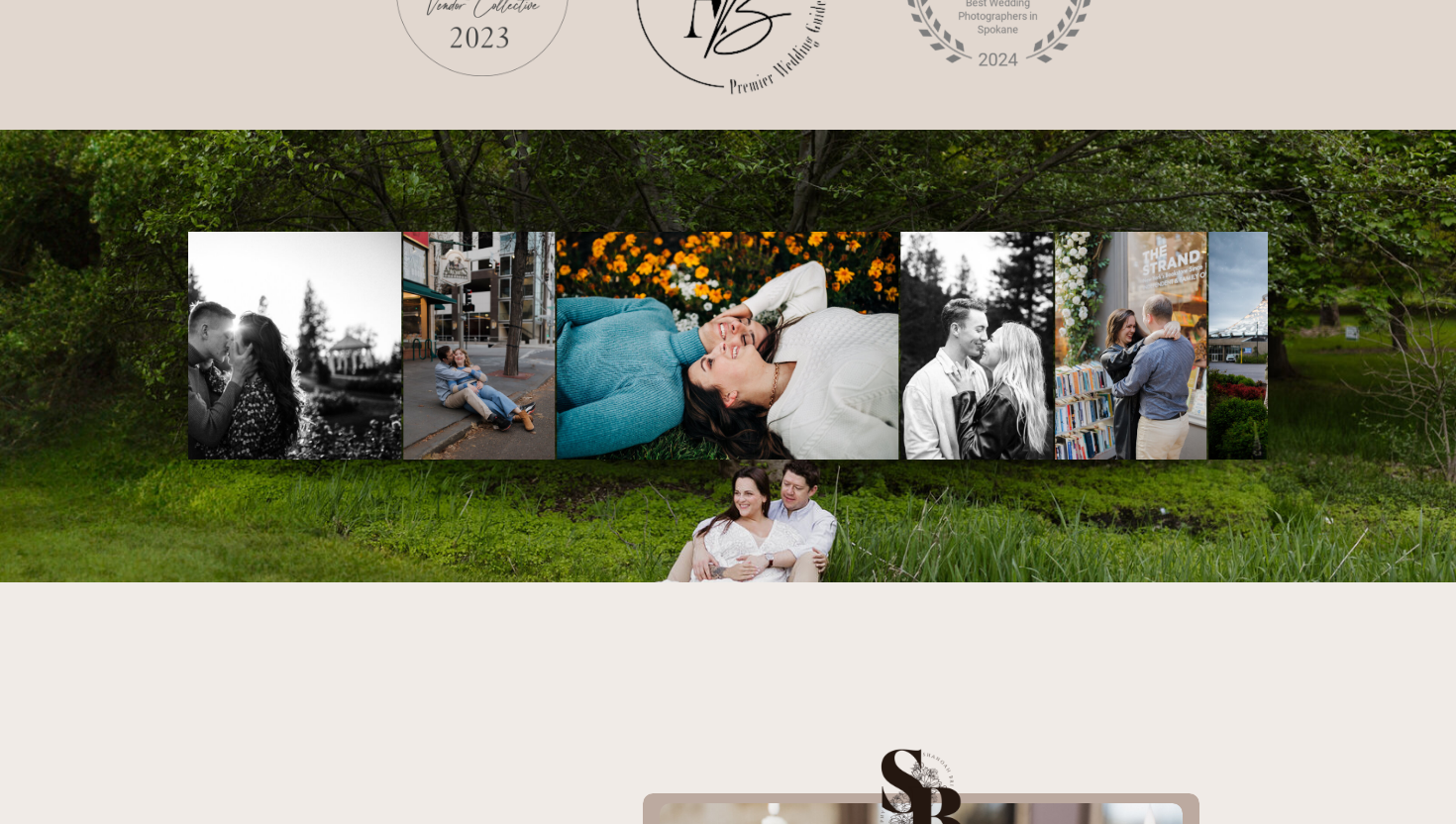 click at bounding box center [1130, 346] 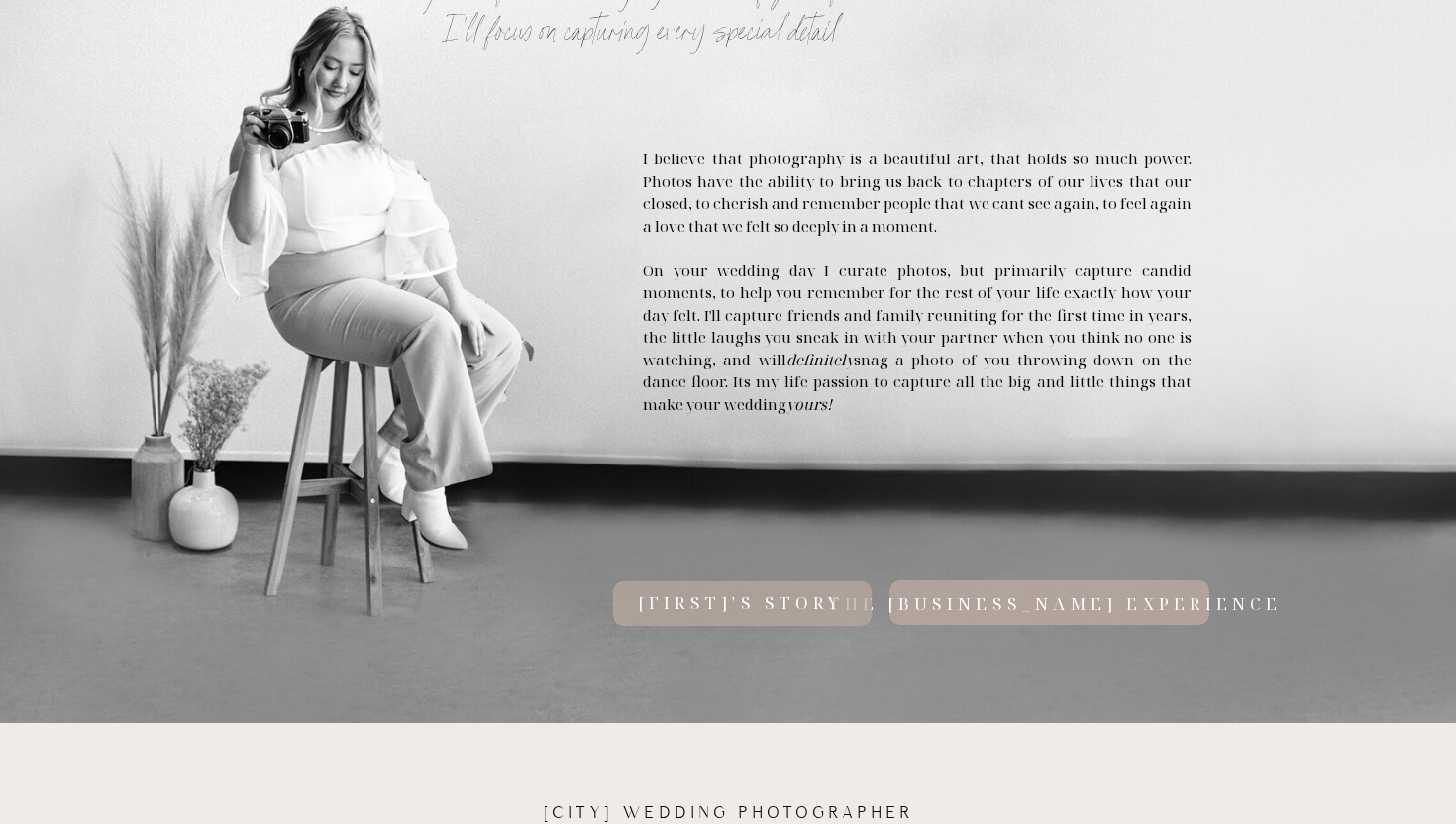scroll, scrollTop: 962, scrollLeft: 0, axis: vertical 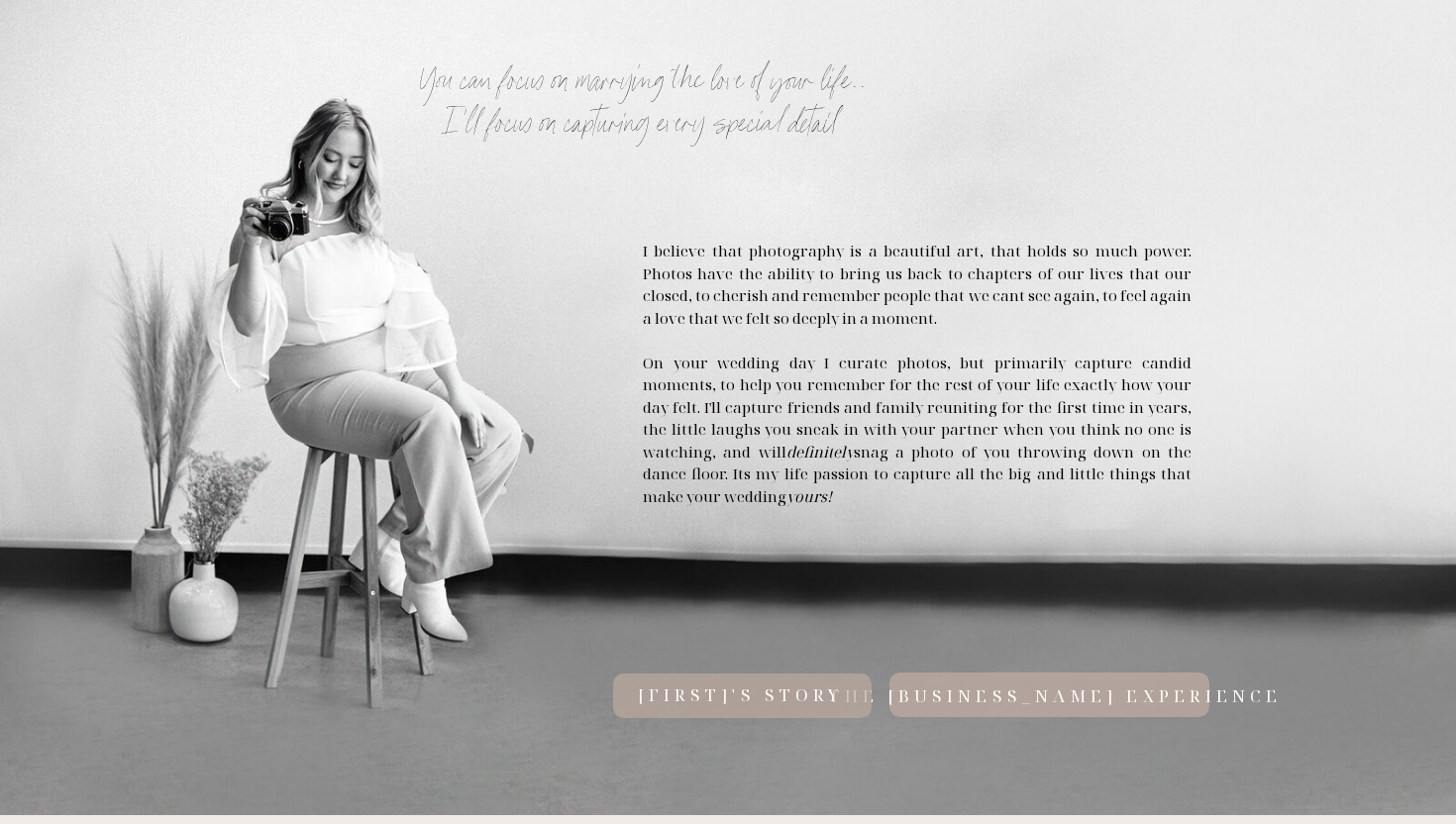 click on "shanoahs STORY" at bounding box center [740, 696] 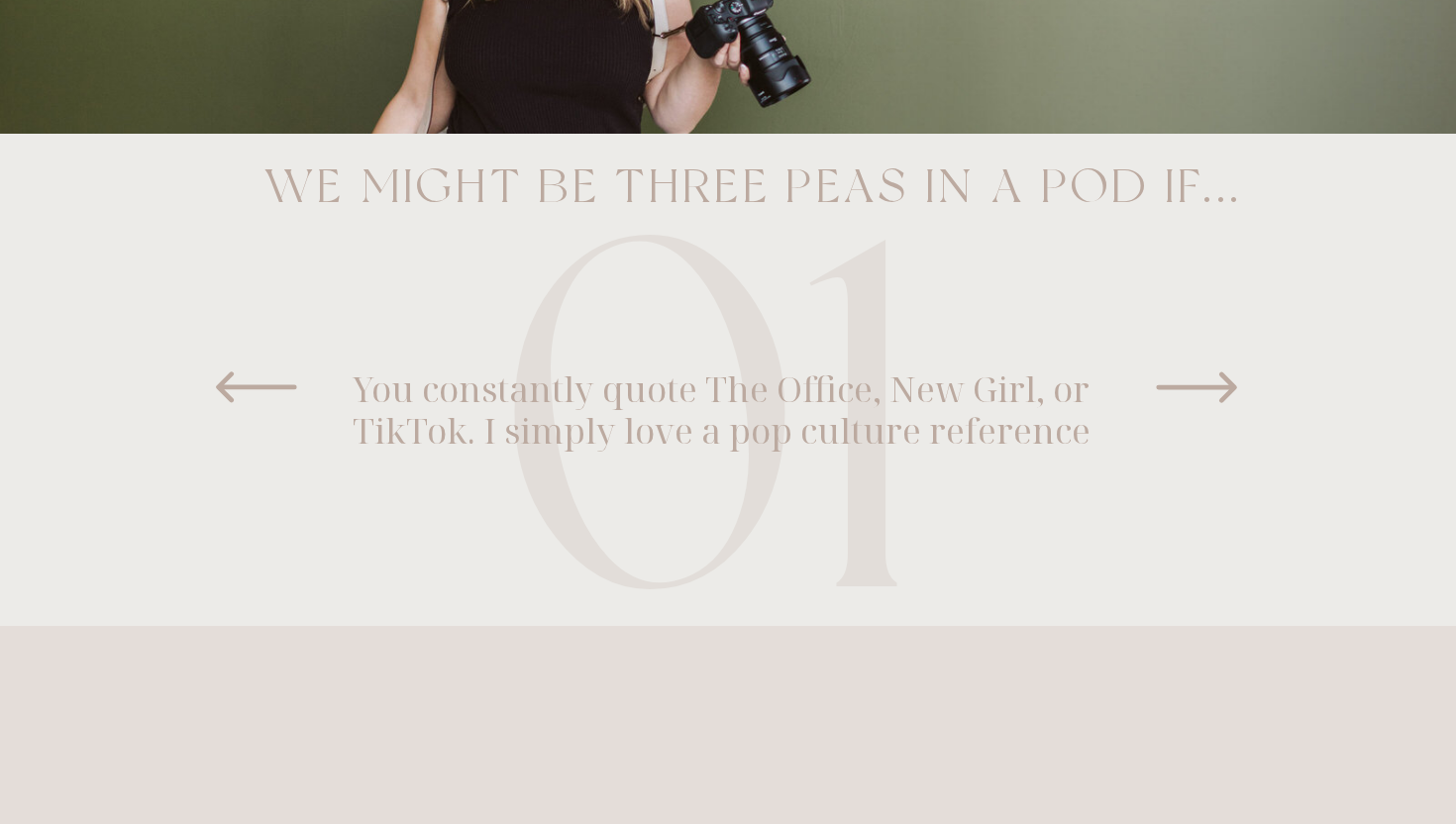 scroll, scrollTop: 1317, scrollLeft: 0, axis: vertical 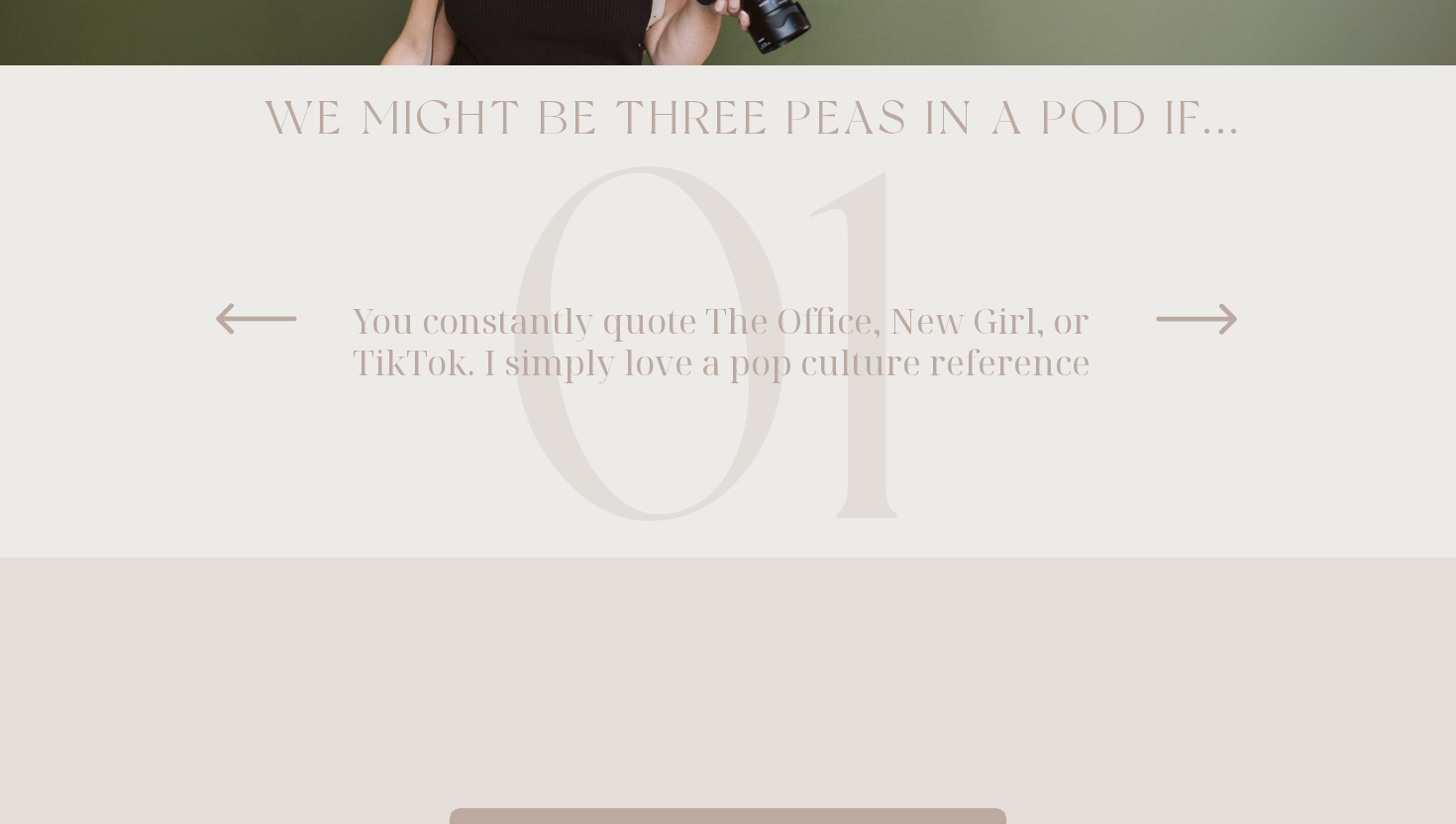 click at bounding box center (1196, 319) 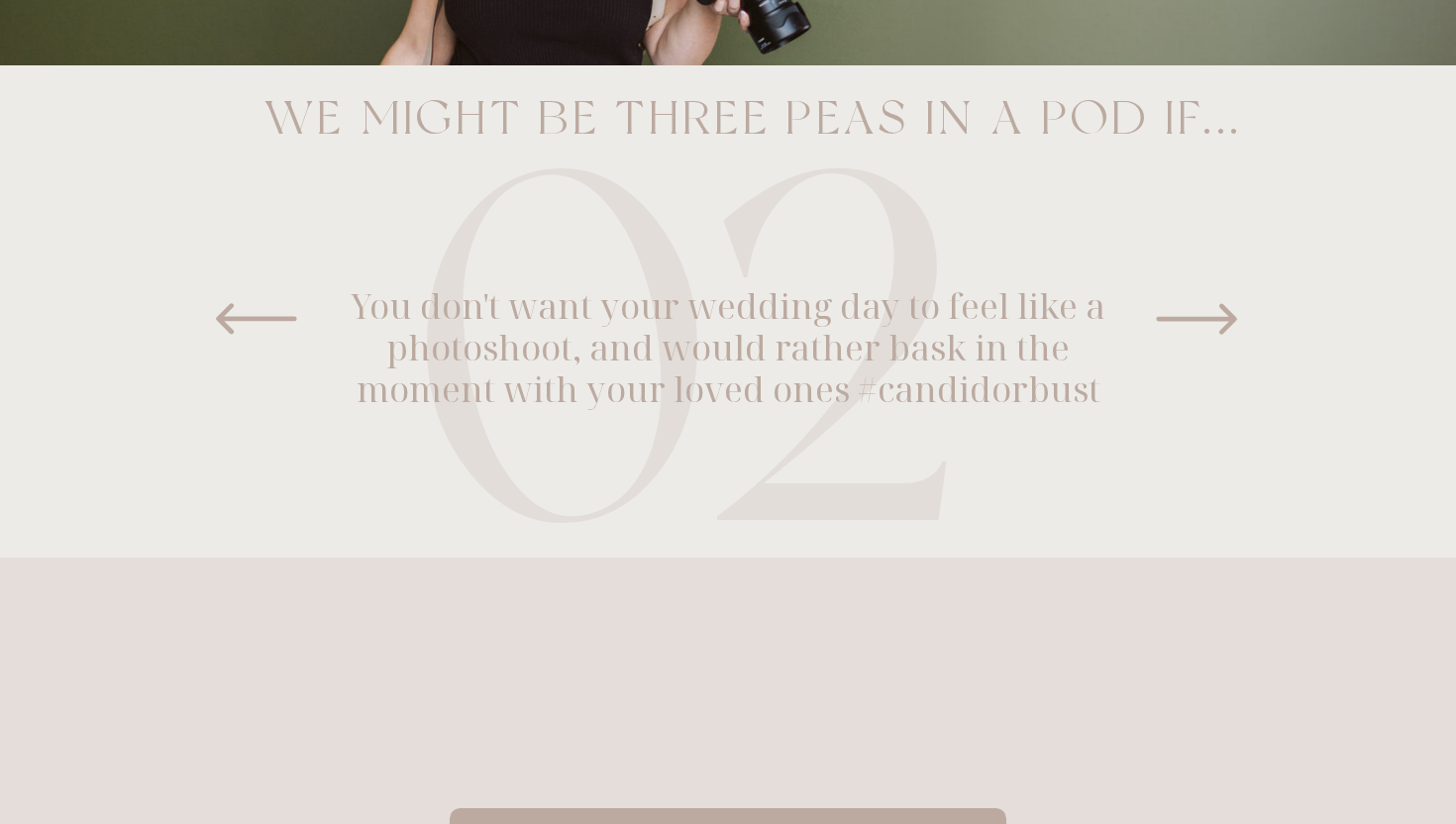 click at bounding box center [1196, 319] 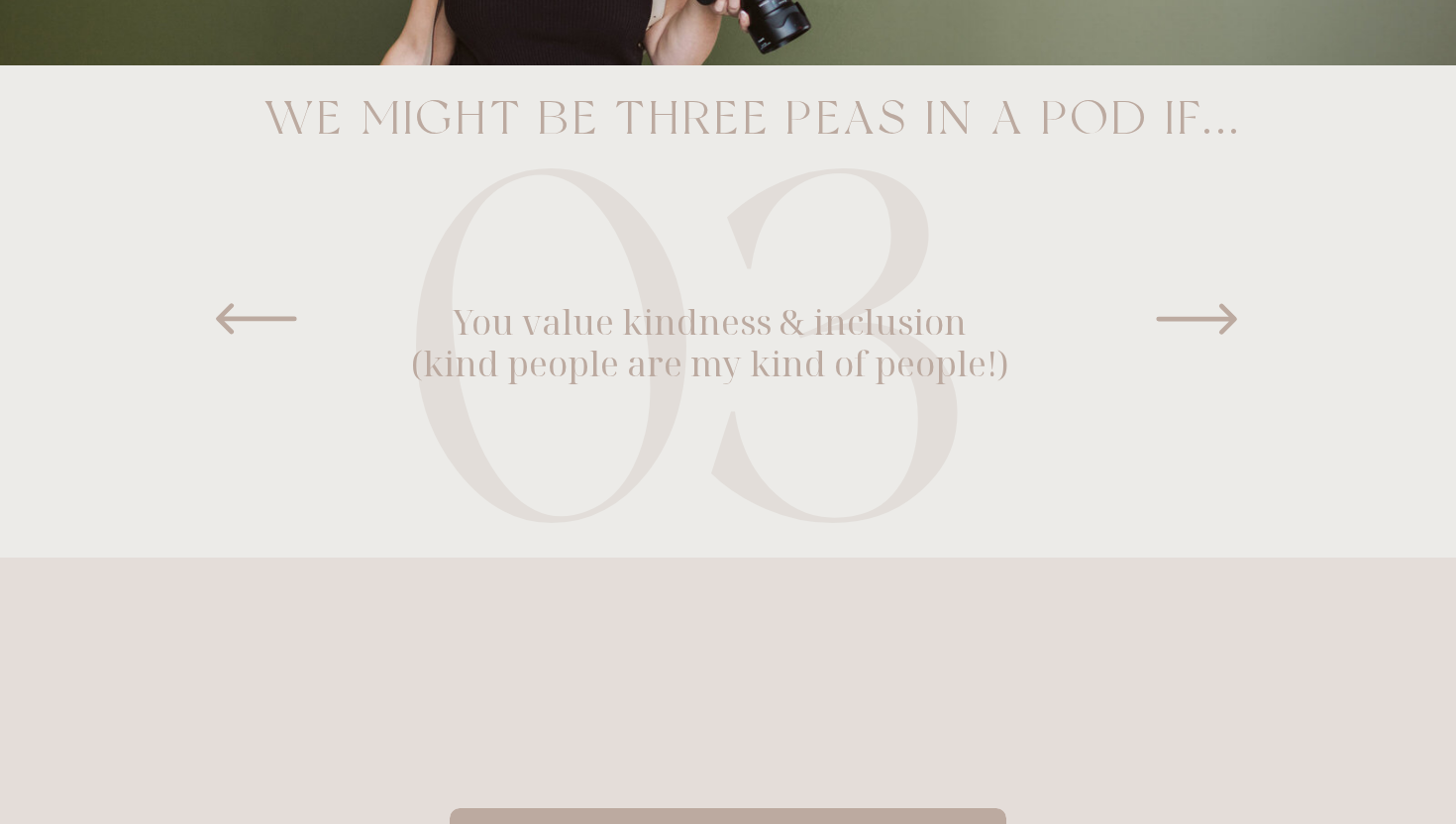 click at bounding box center (1196, 319) 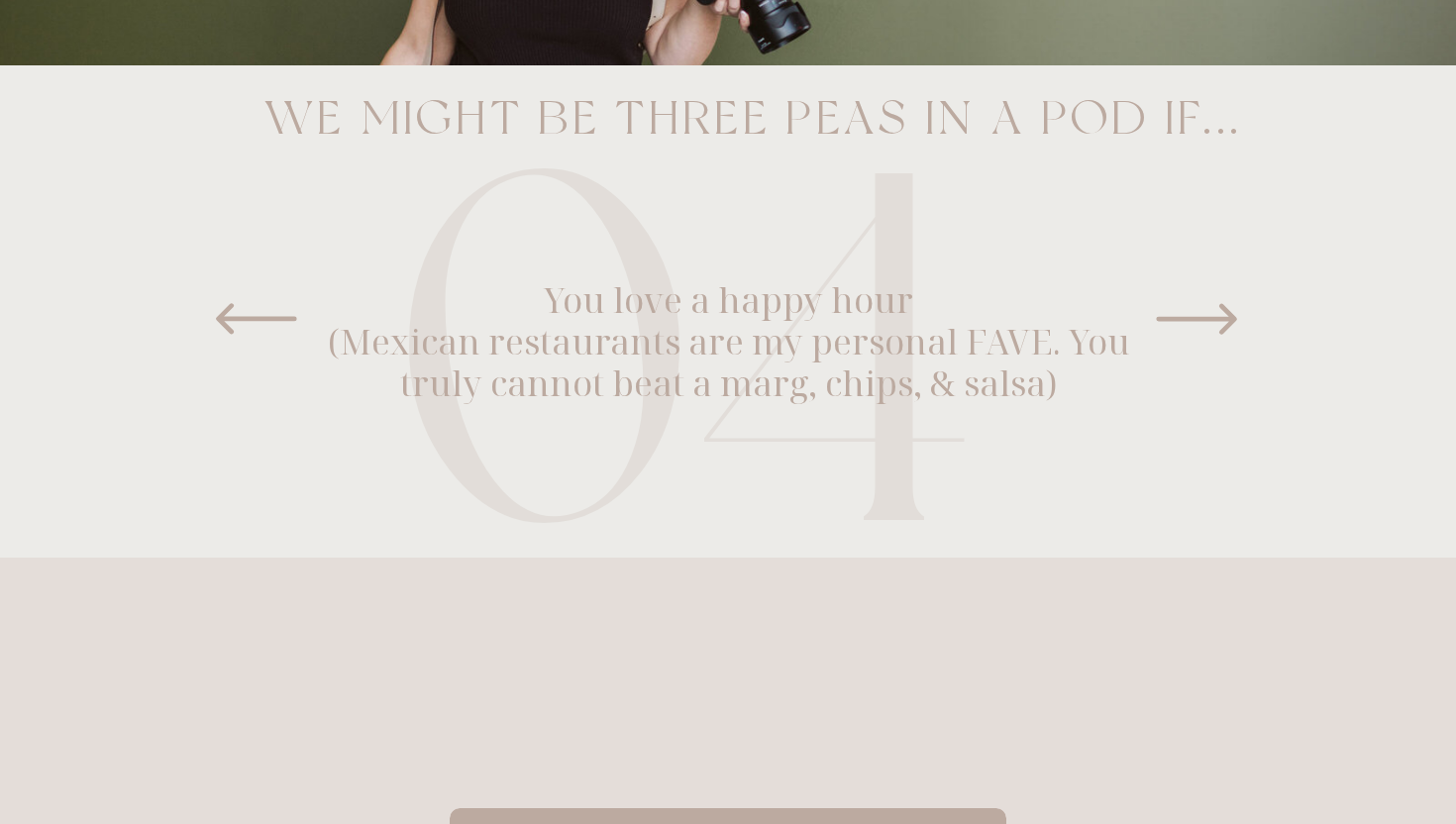 click at bounding box center [1196, 319] 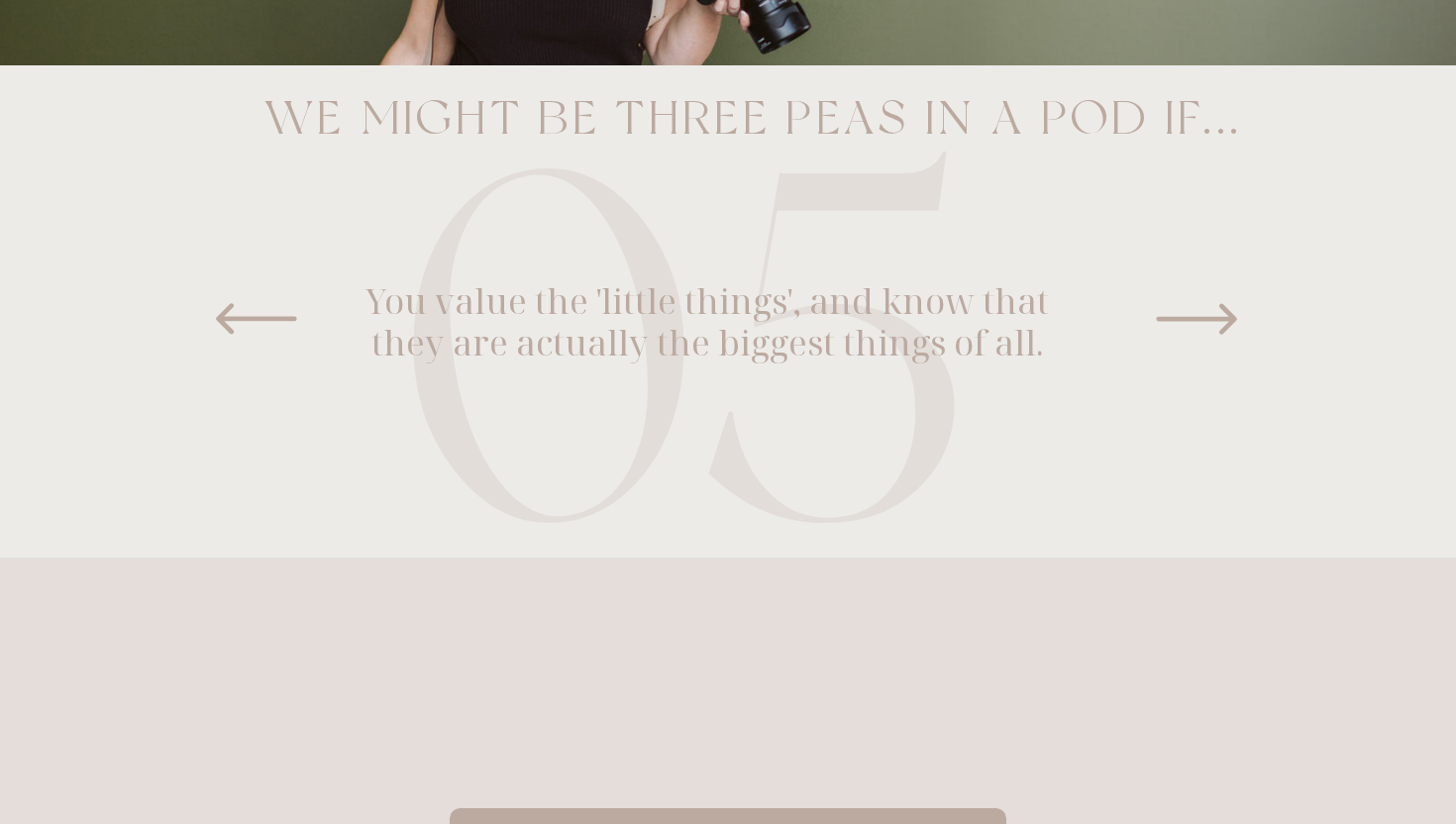 click at bounding box center [1196, 319] 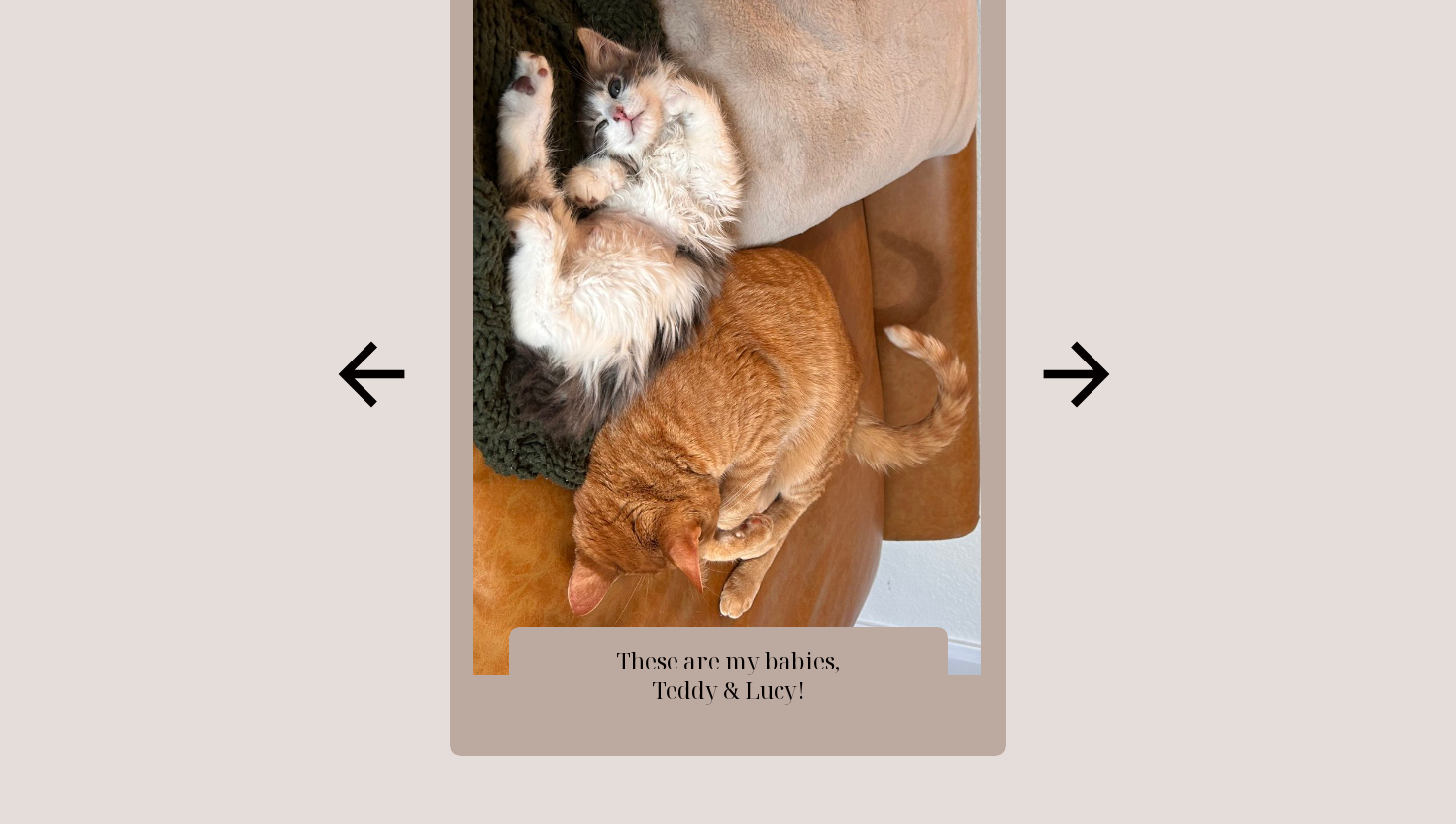scroll, scrollTop: 2169, scrollLeft: 0, axis: vertical 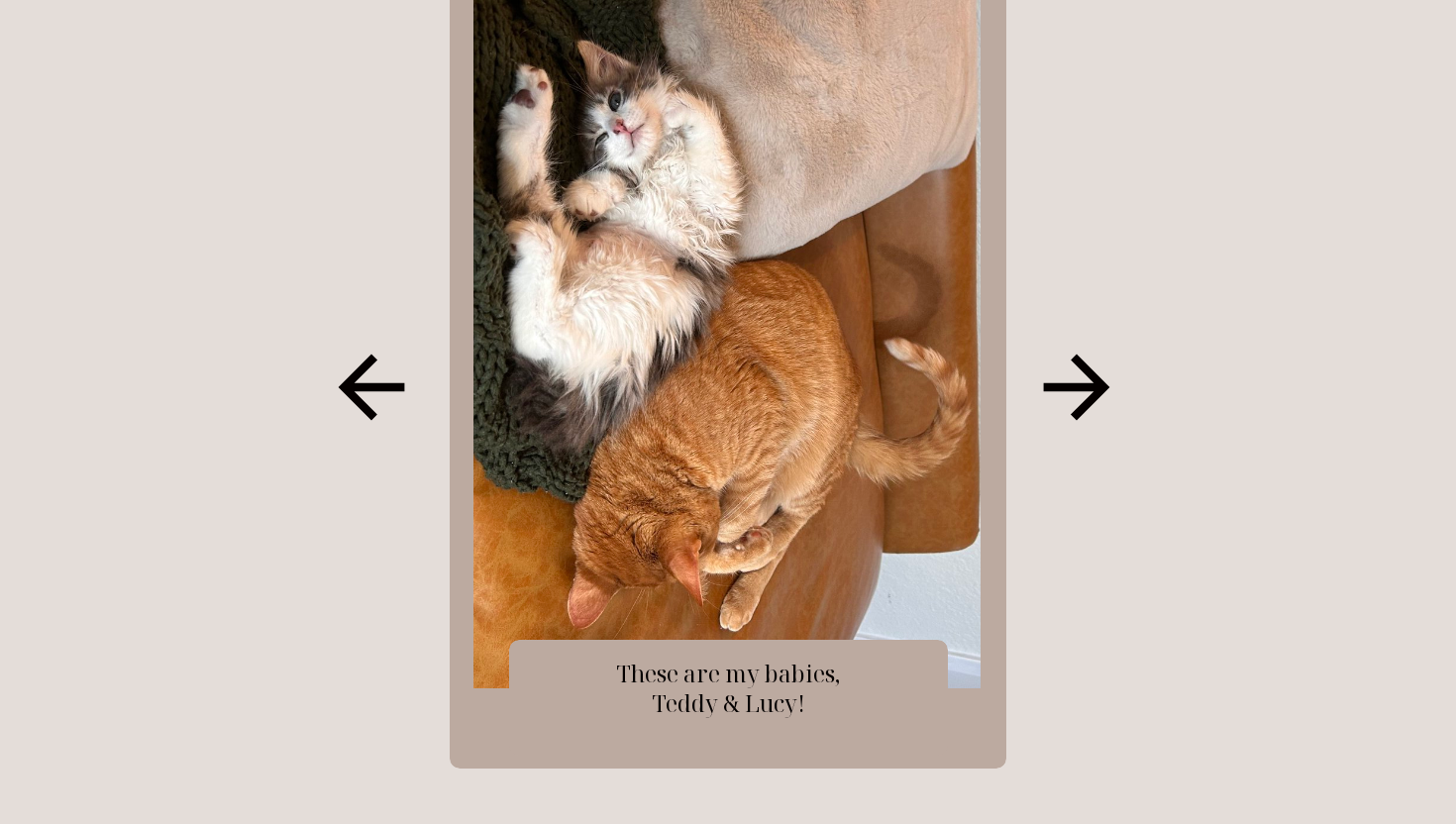 click at bounding box center (1077, 387) 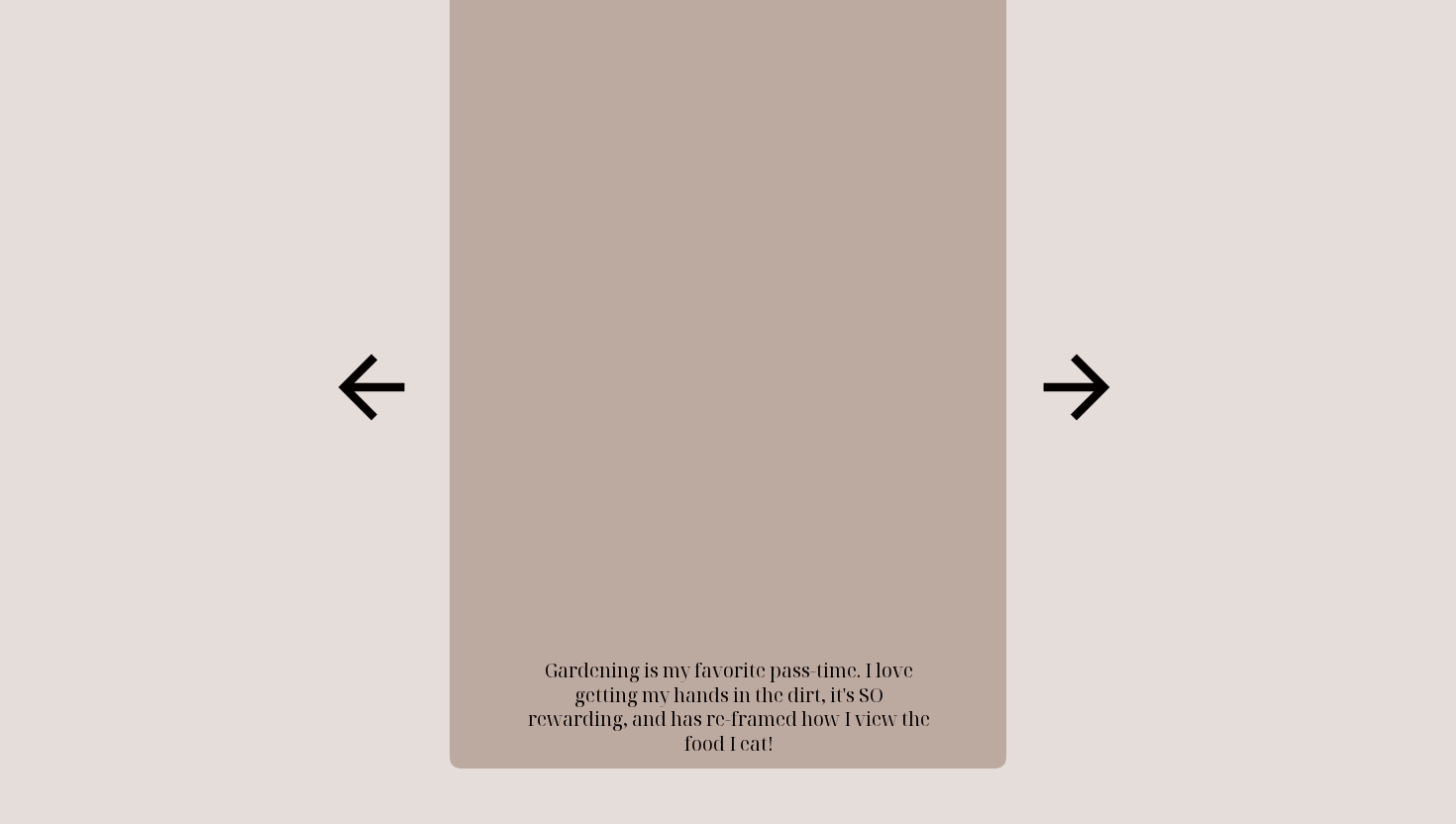 click at bounding box center [1077, 387] 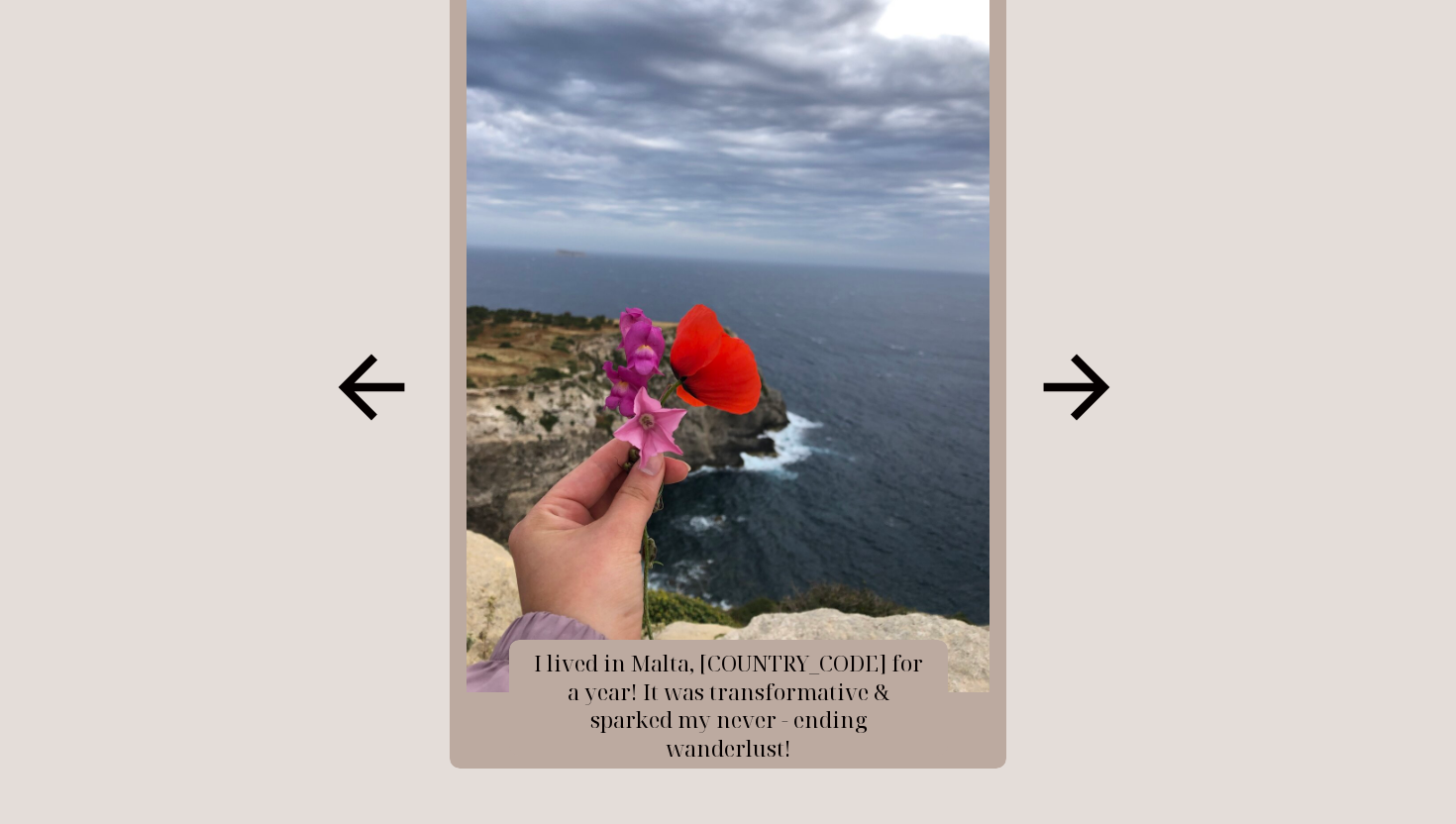 click at bounding box center [1077, 387] 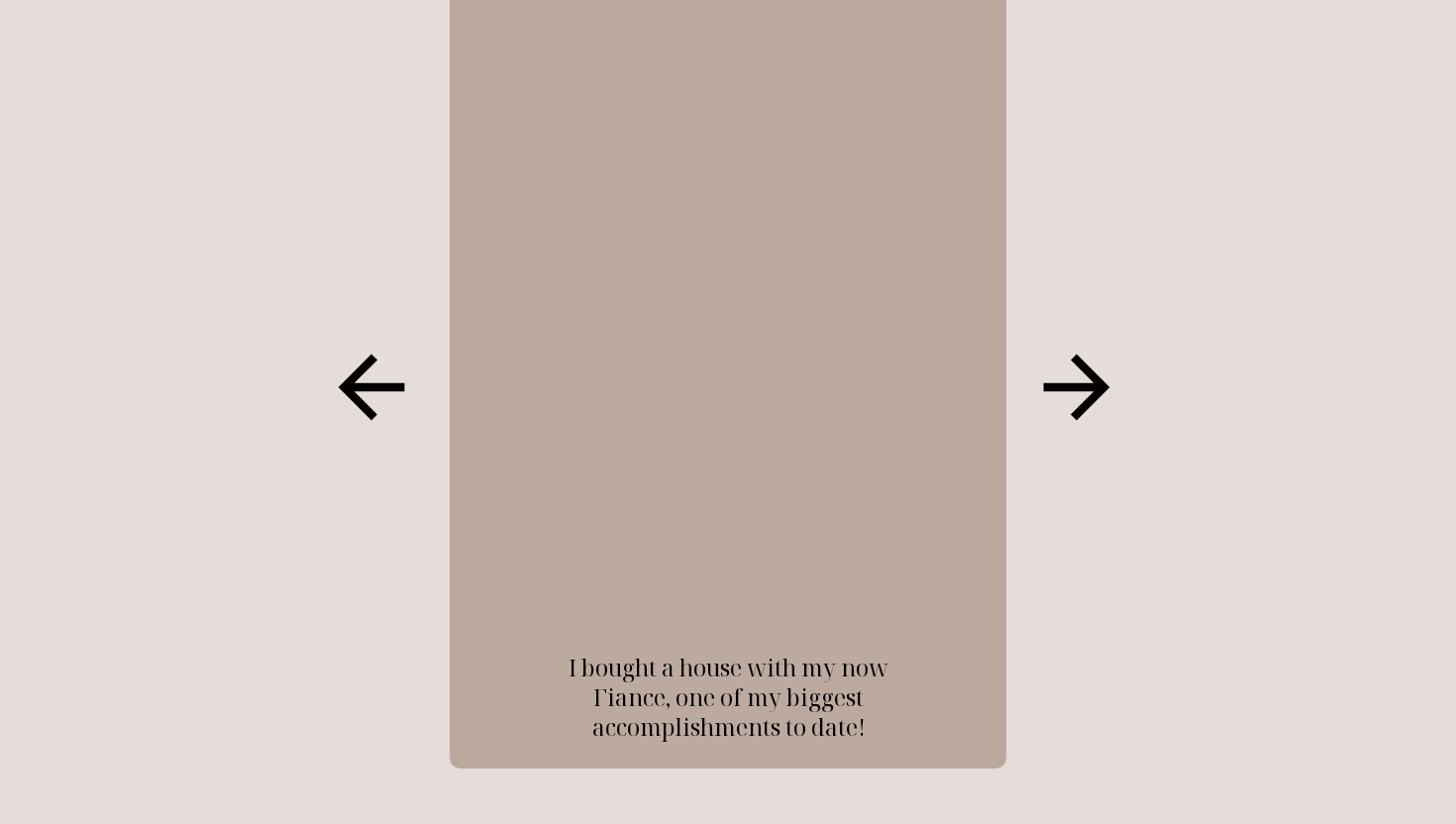 click at bounding box center (1077, 387) 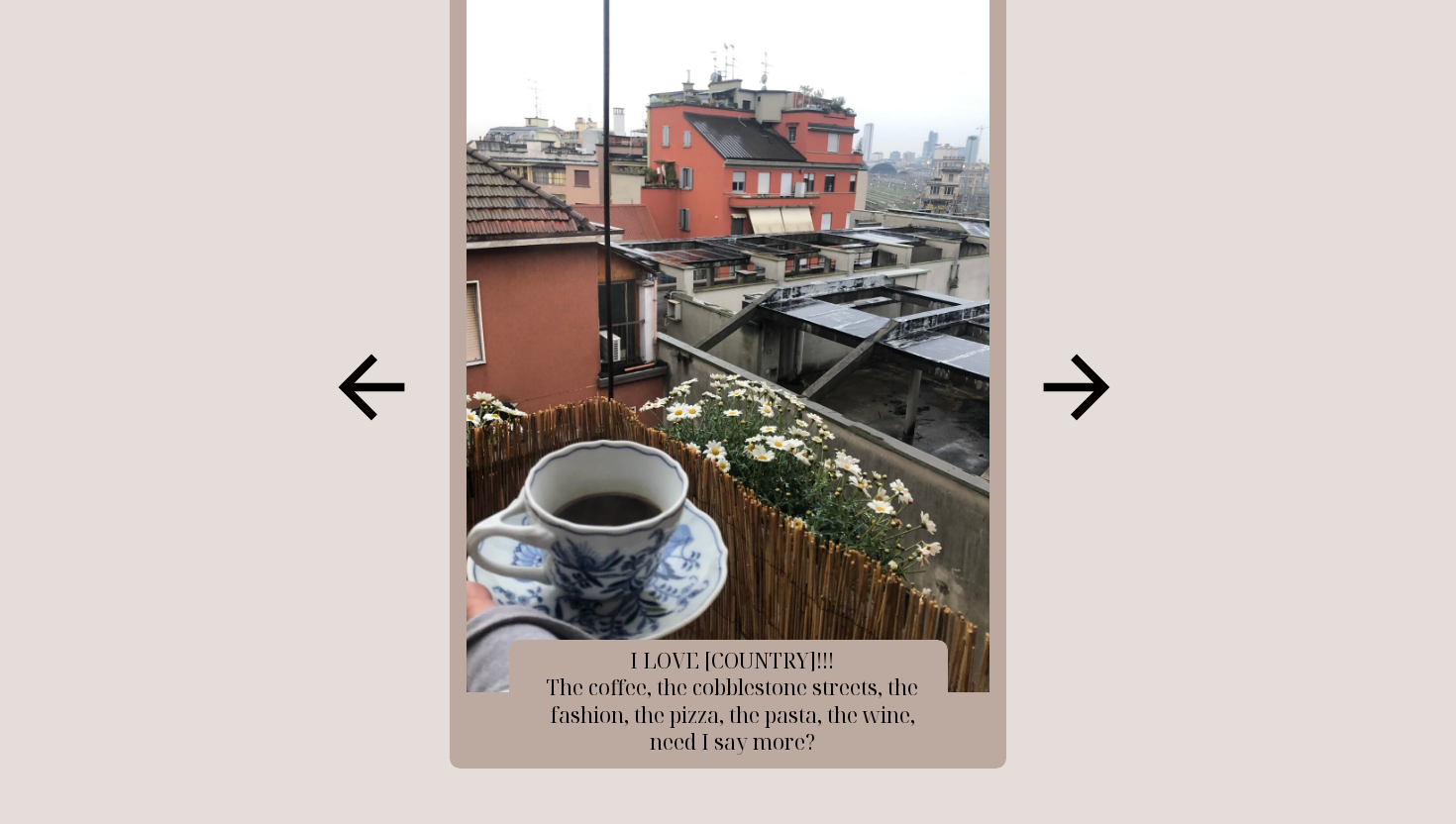 click at bounding box center (1077, 387) 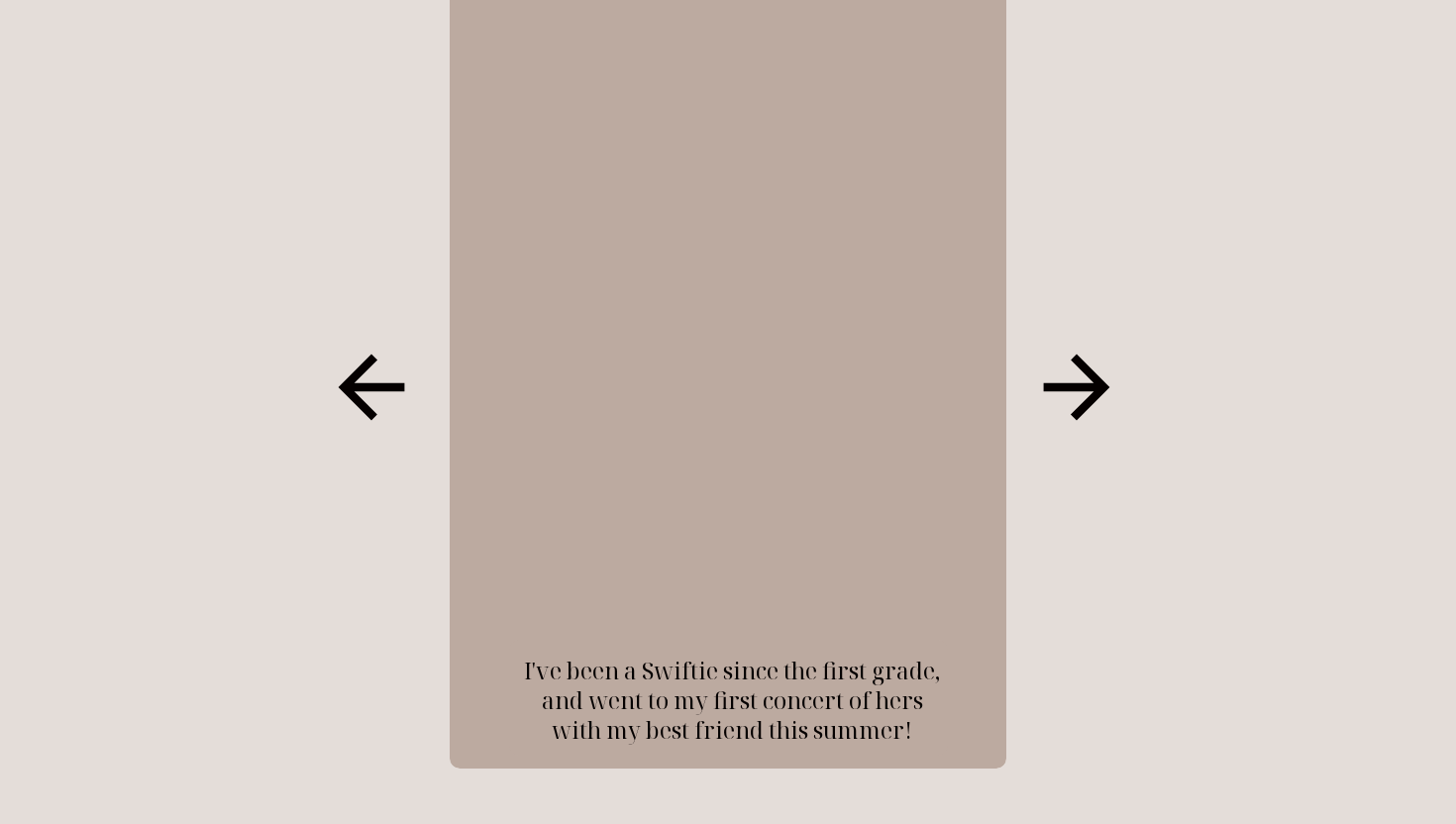 click at bounding box center [1077, 387] 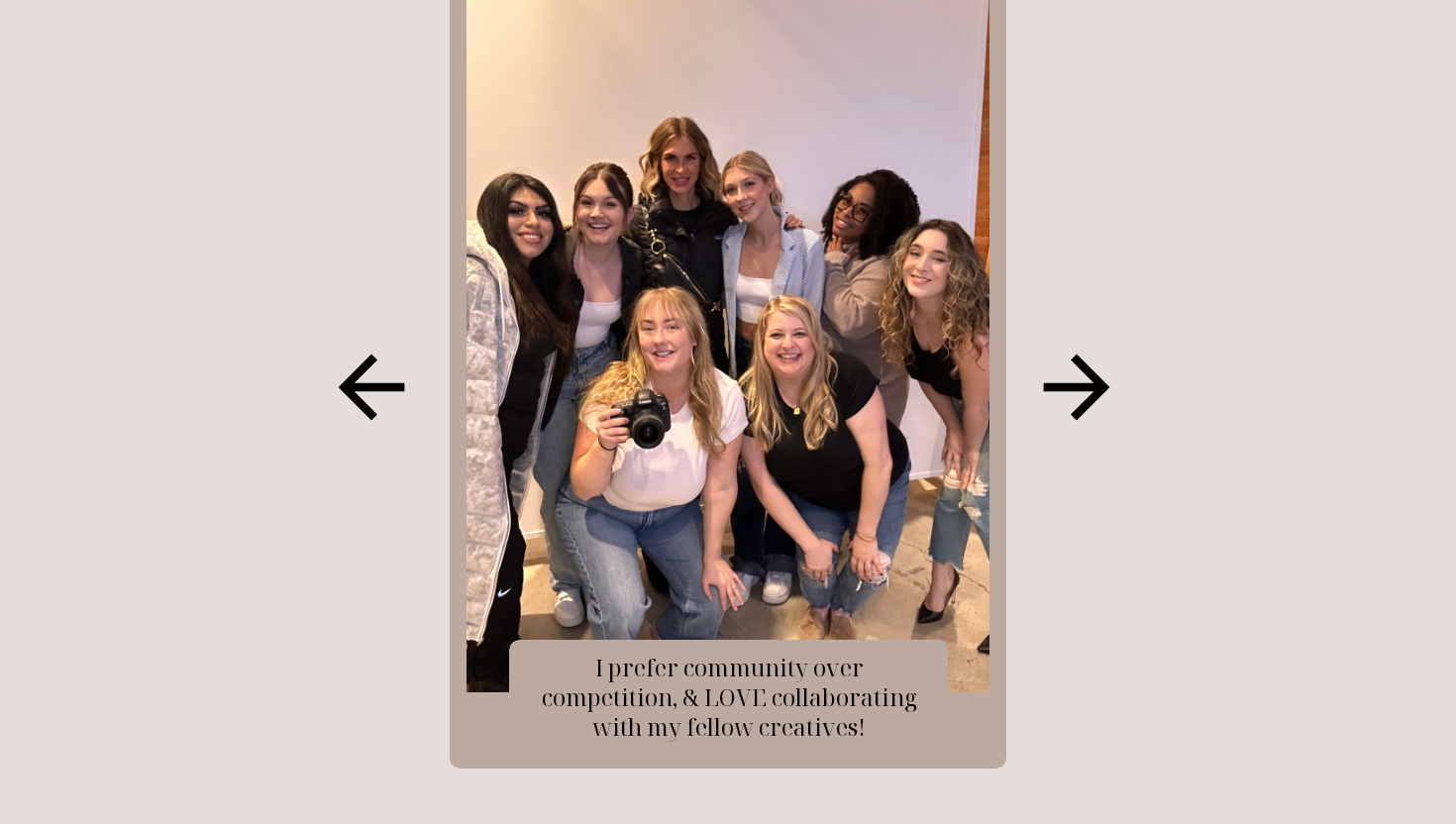 click at bounding box center [1077, 387] 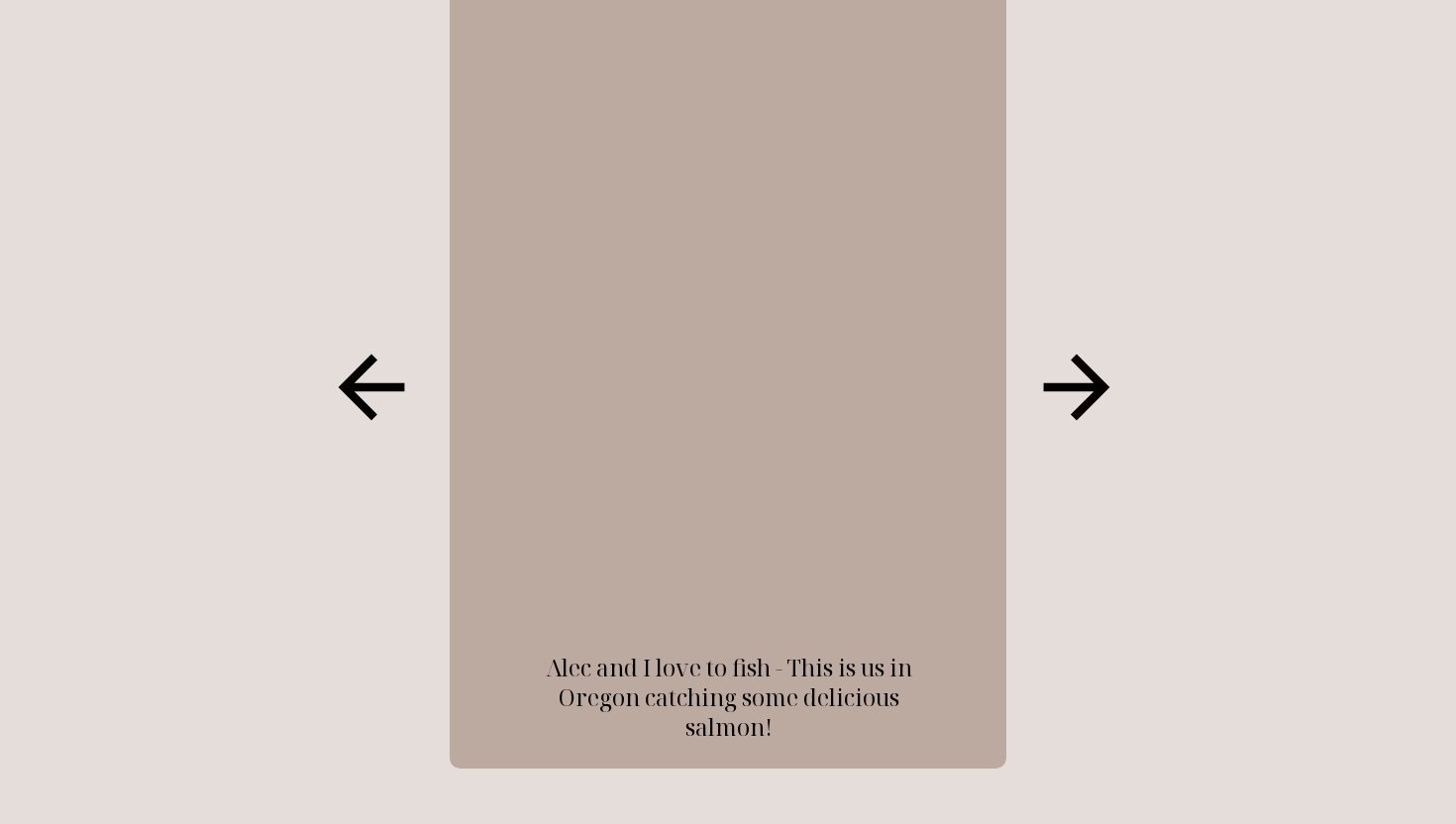 click at bounding box center (1077, 387) 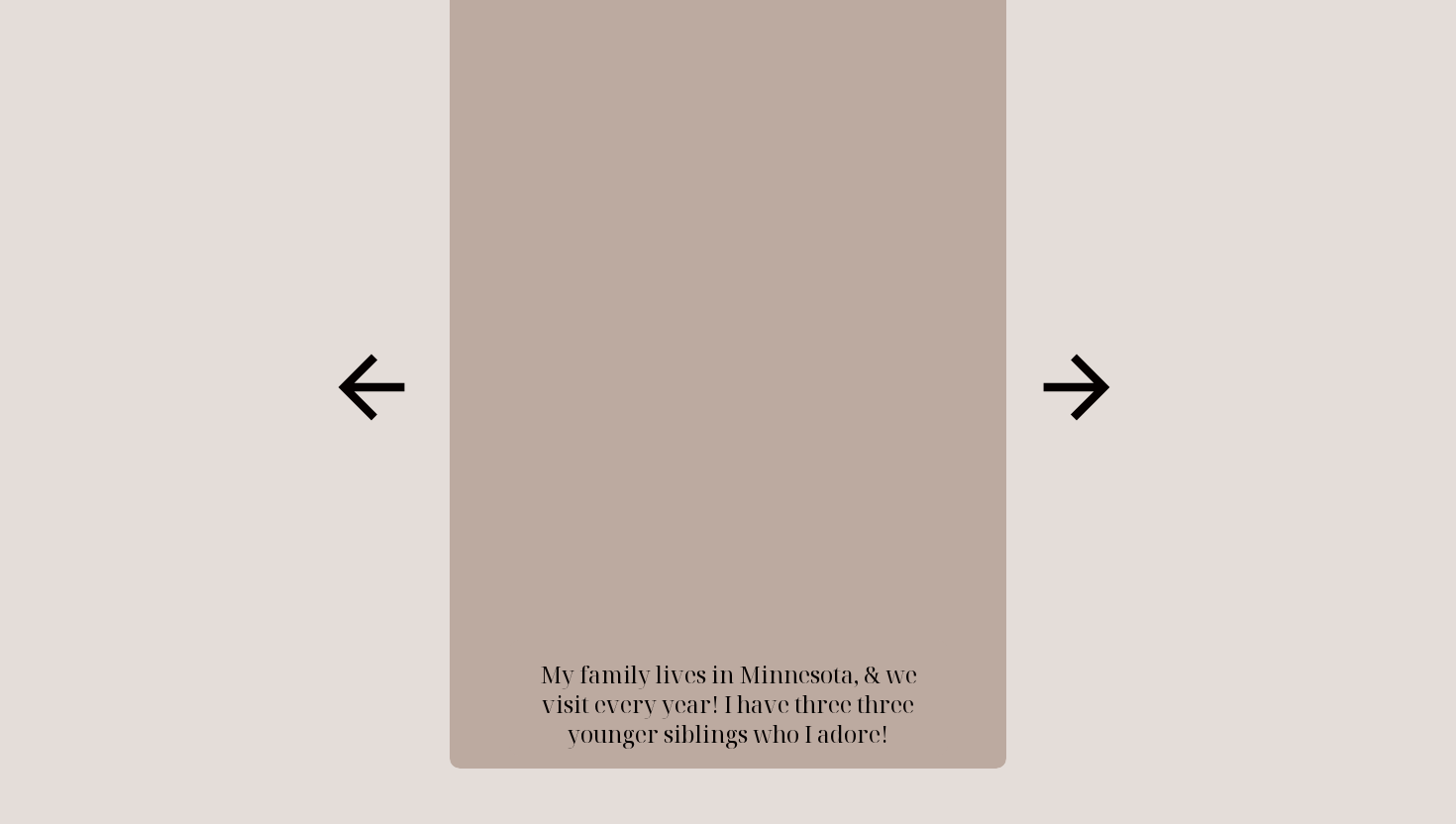 click at bounding box center (1077, 387) 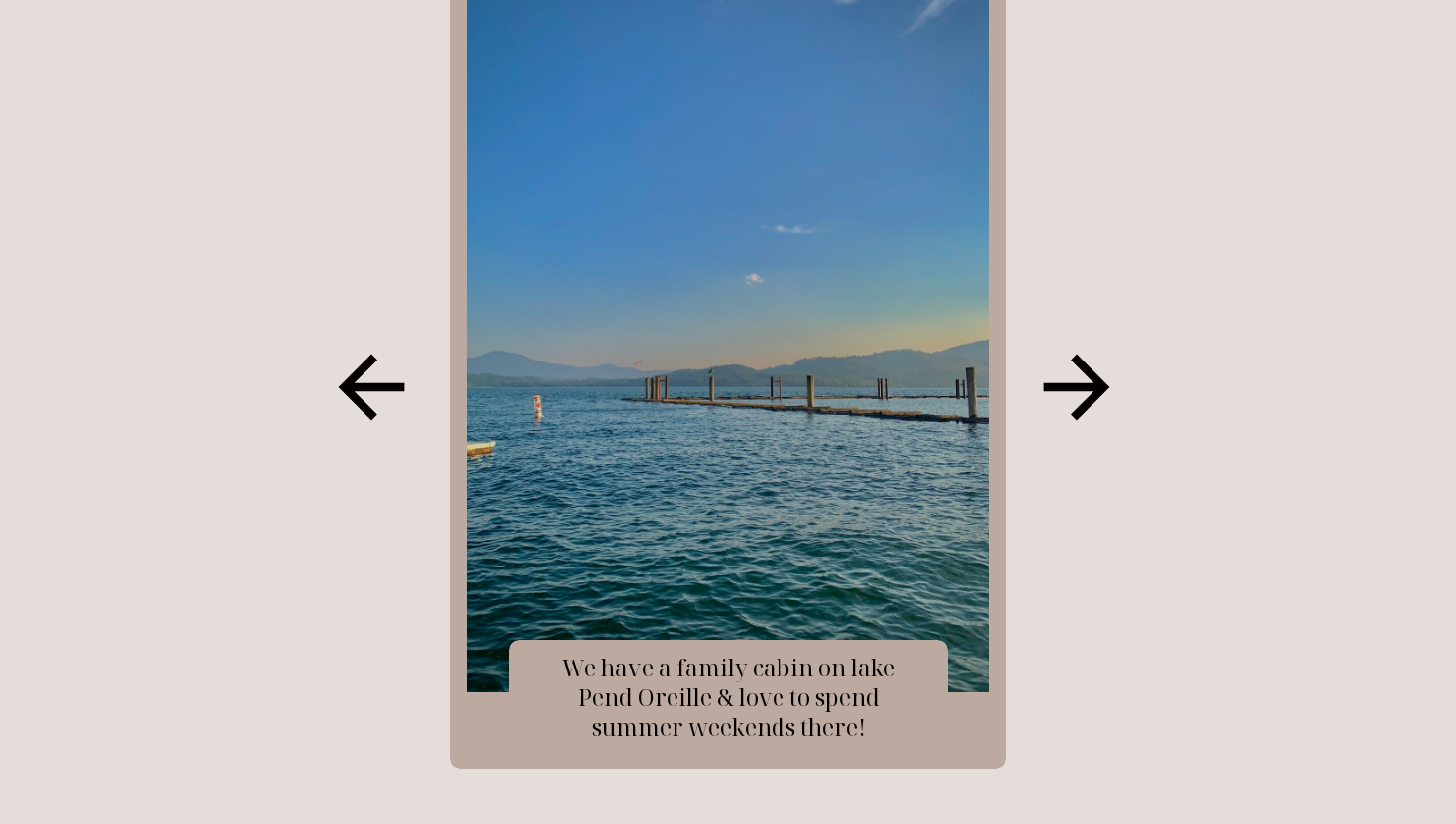 click at bounding box center (1077, 387) 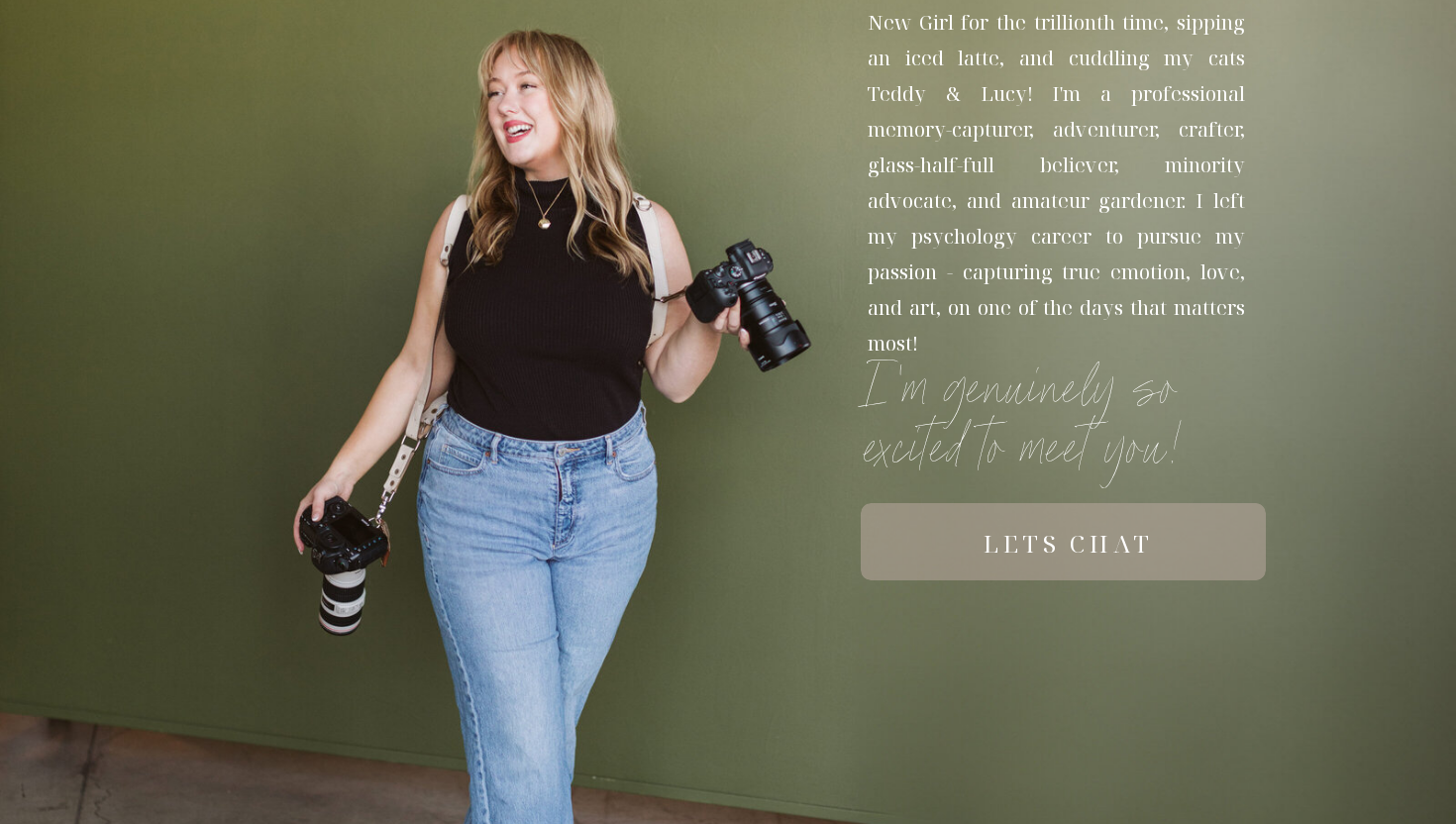 scroll, scrollTop: 673, scrollLeft: 0, axis: vertical 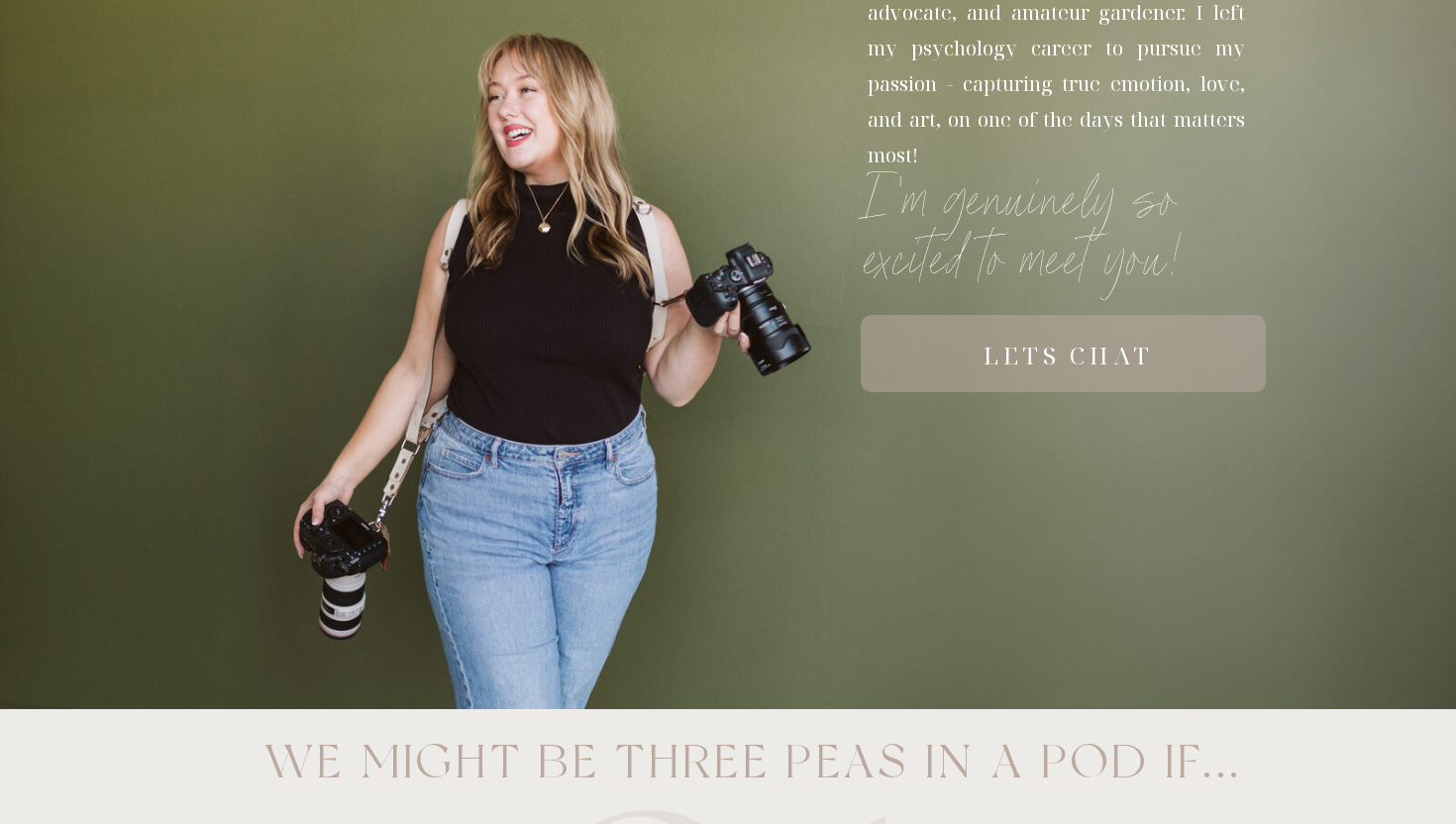 click at bounding box center [1063, 354] 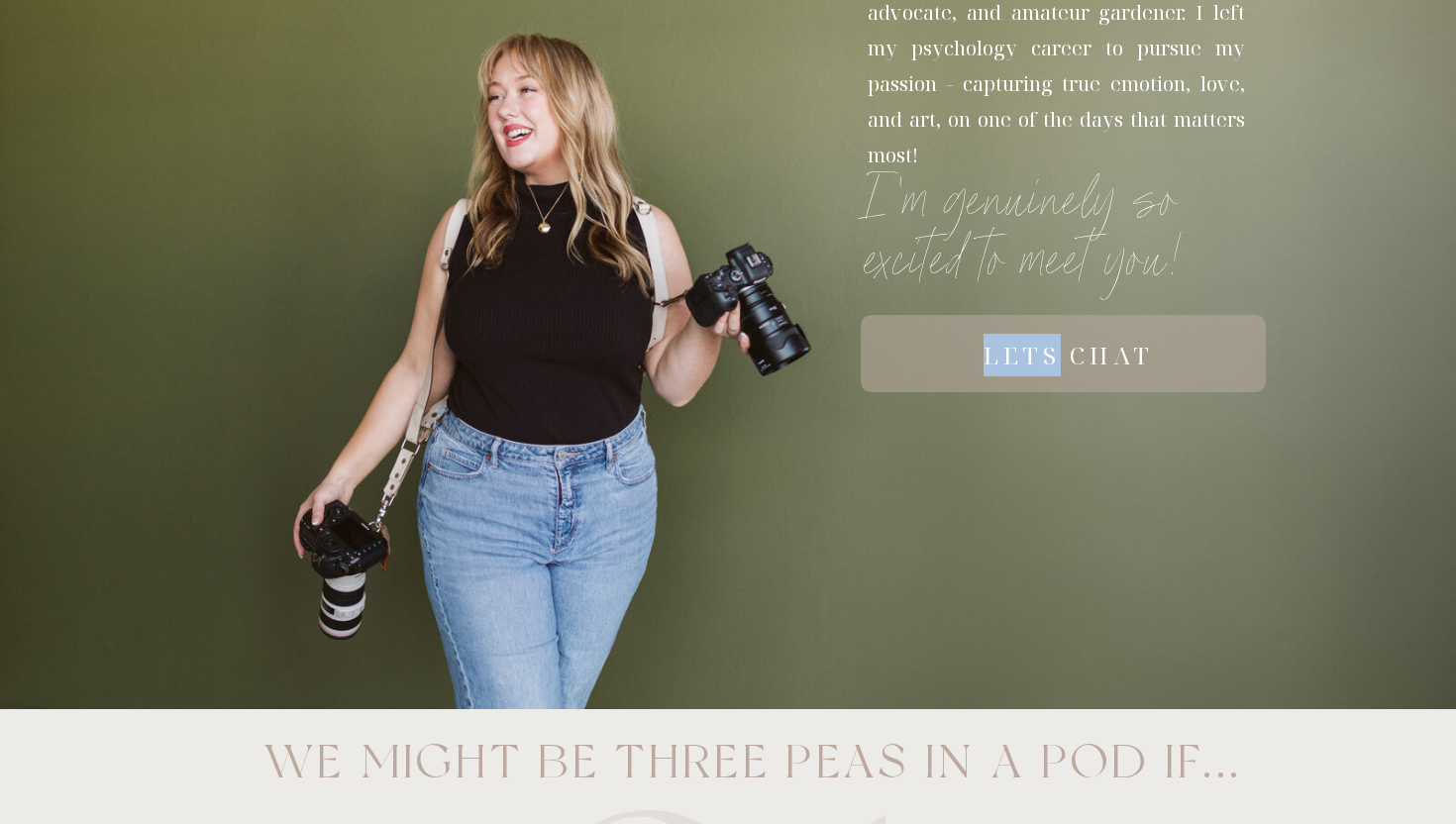 click on "lets CHAT" at bounding box center [1069, 344] 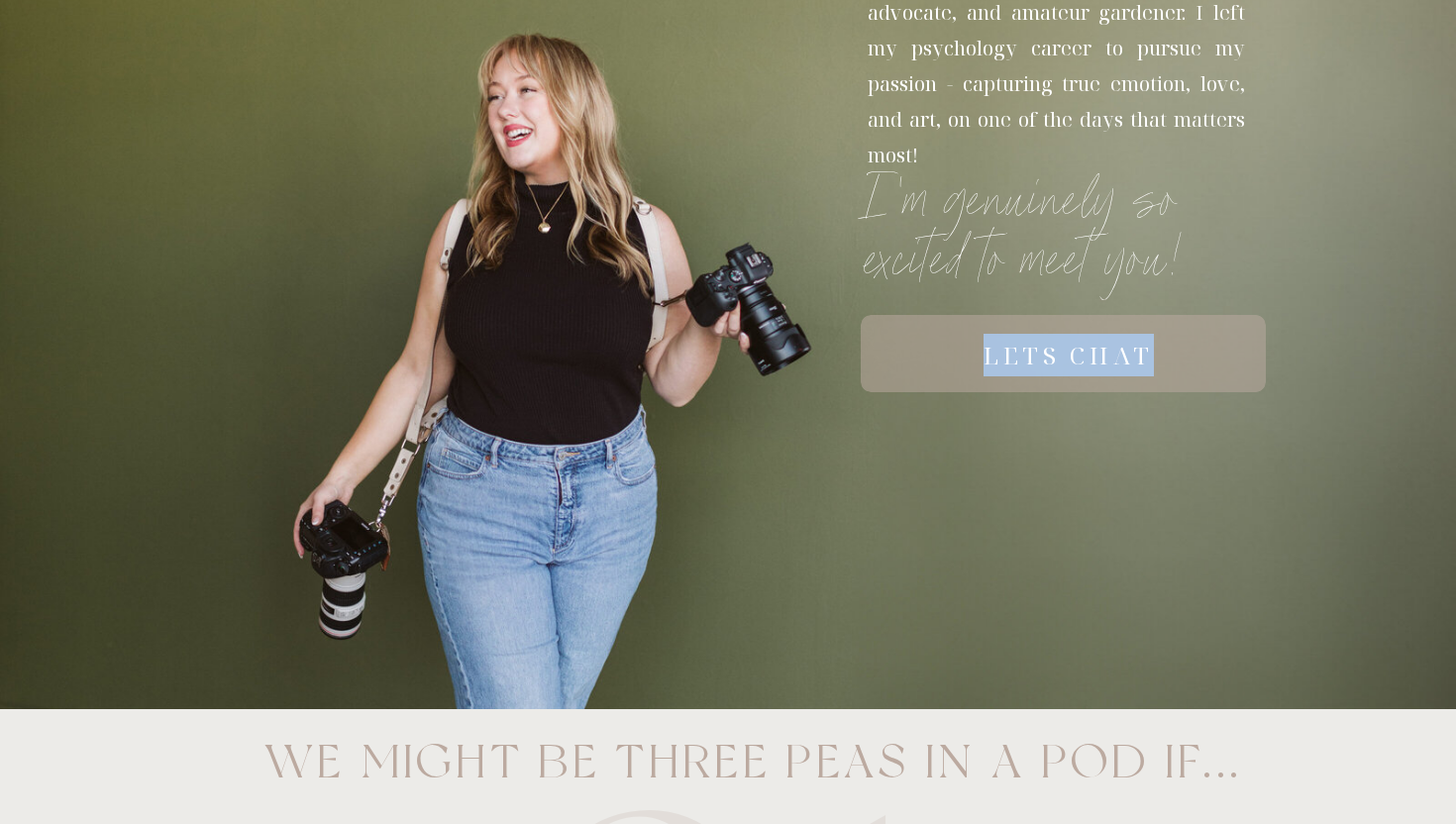 click on "lets CHAT" at bounding box center [1069, 344] 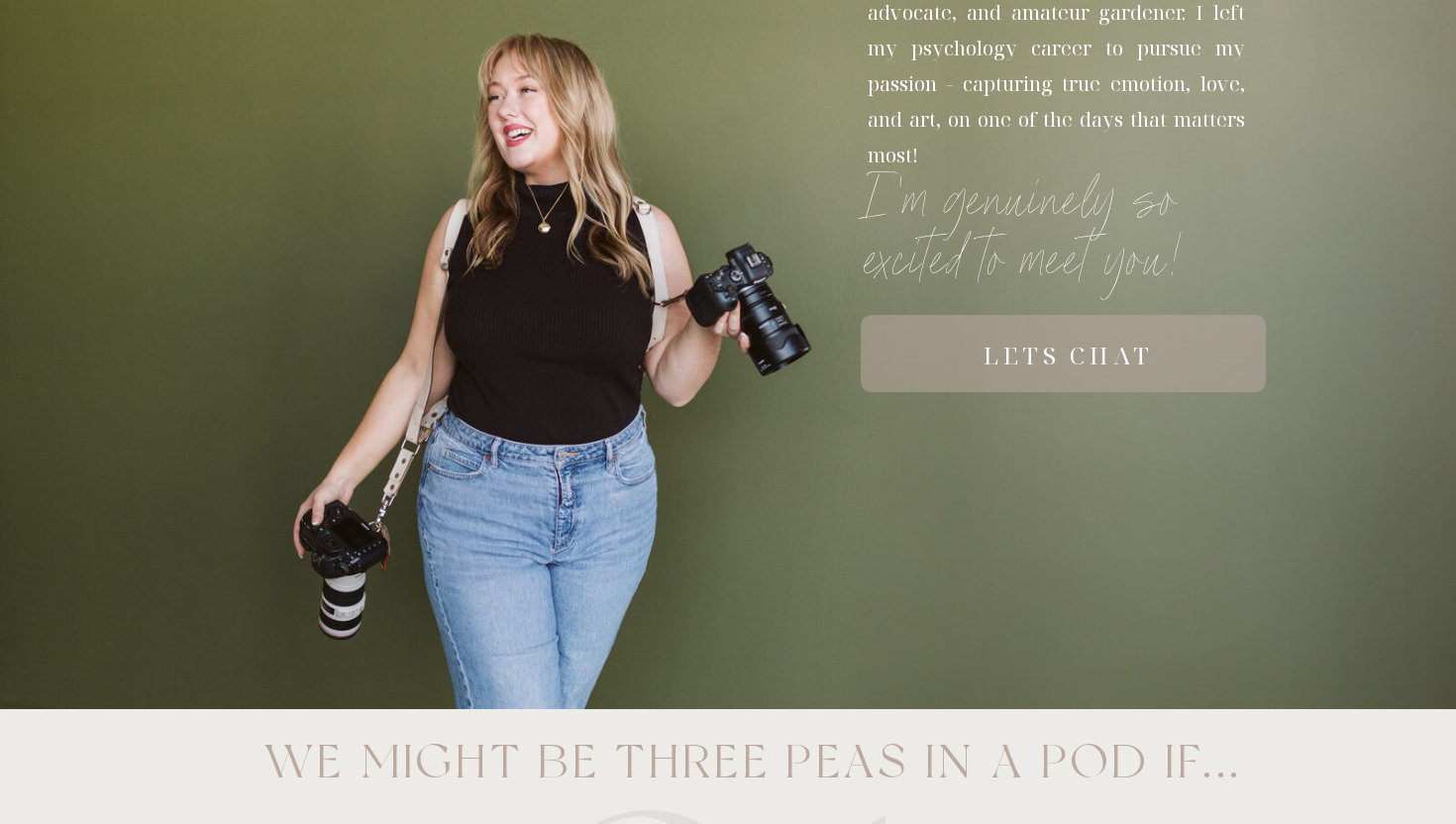 click on "lets CHAT" at bounding box center [1069, 344] 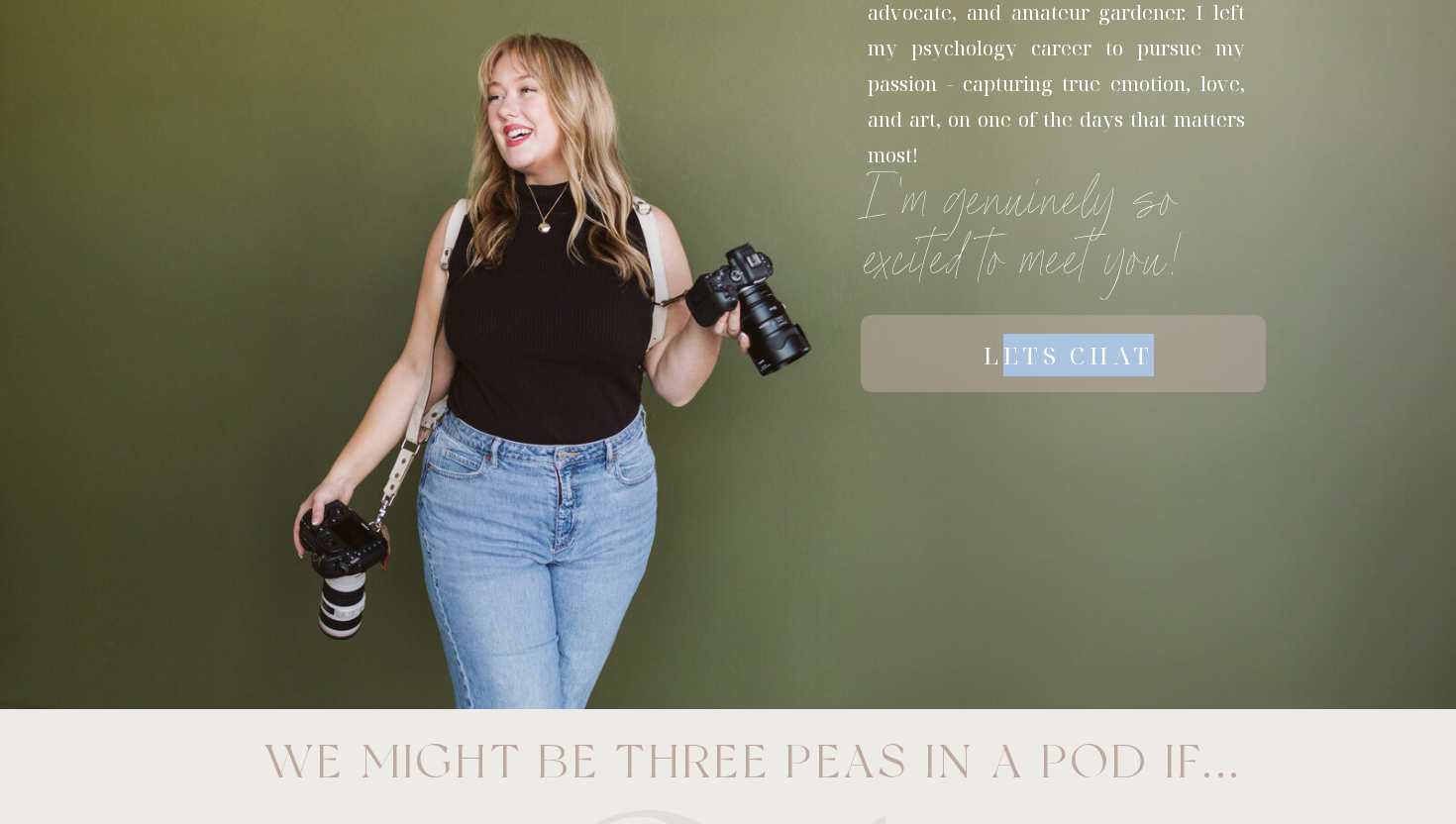 click on "lets CHAT" at bounding box center (1069, 344) 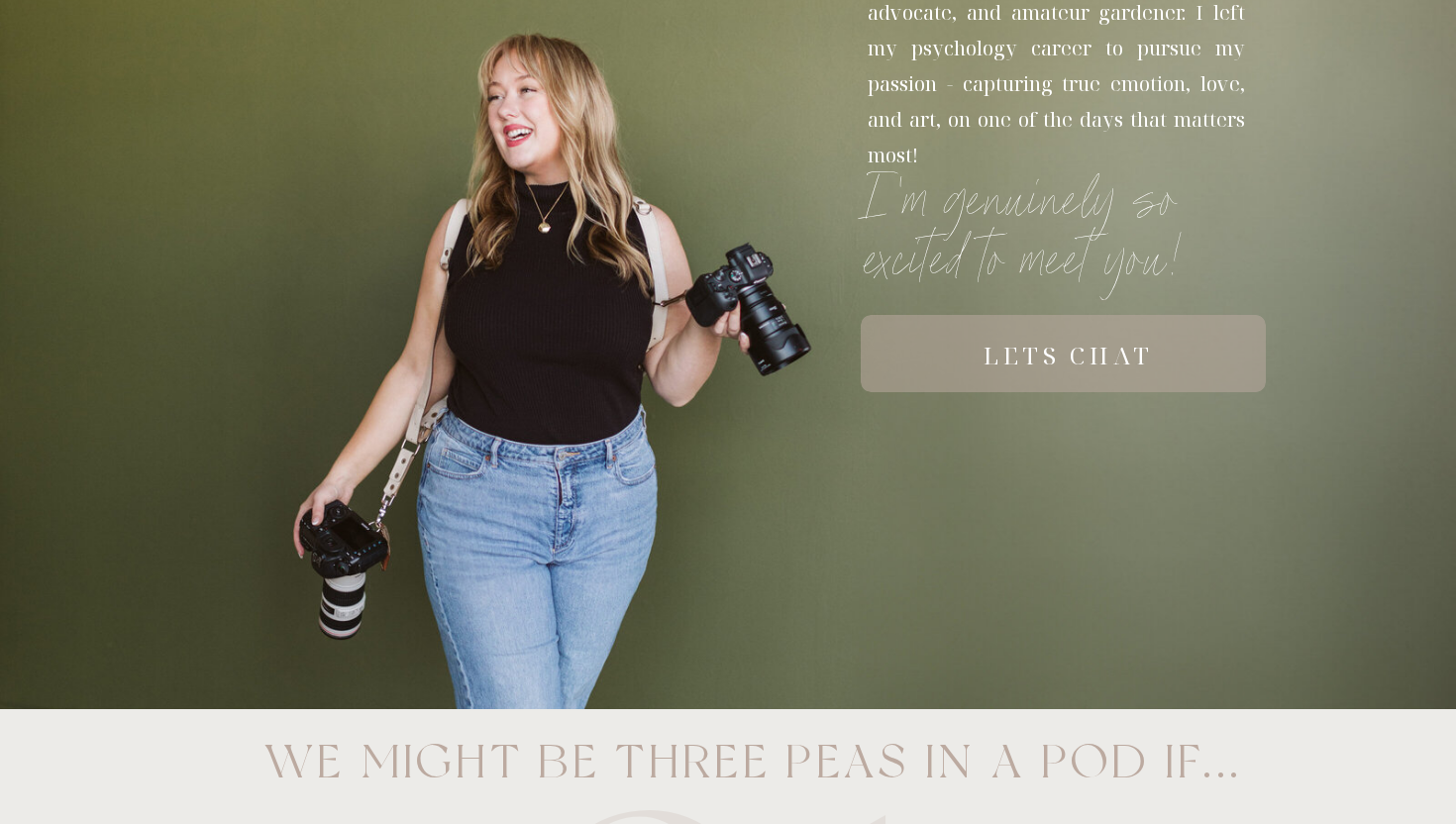 click on "01" at bounding box center [708, 763] 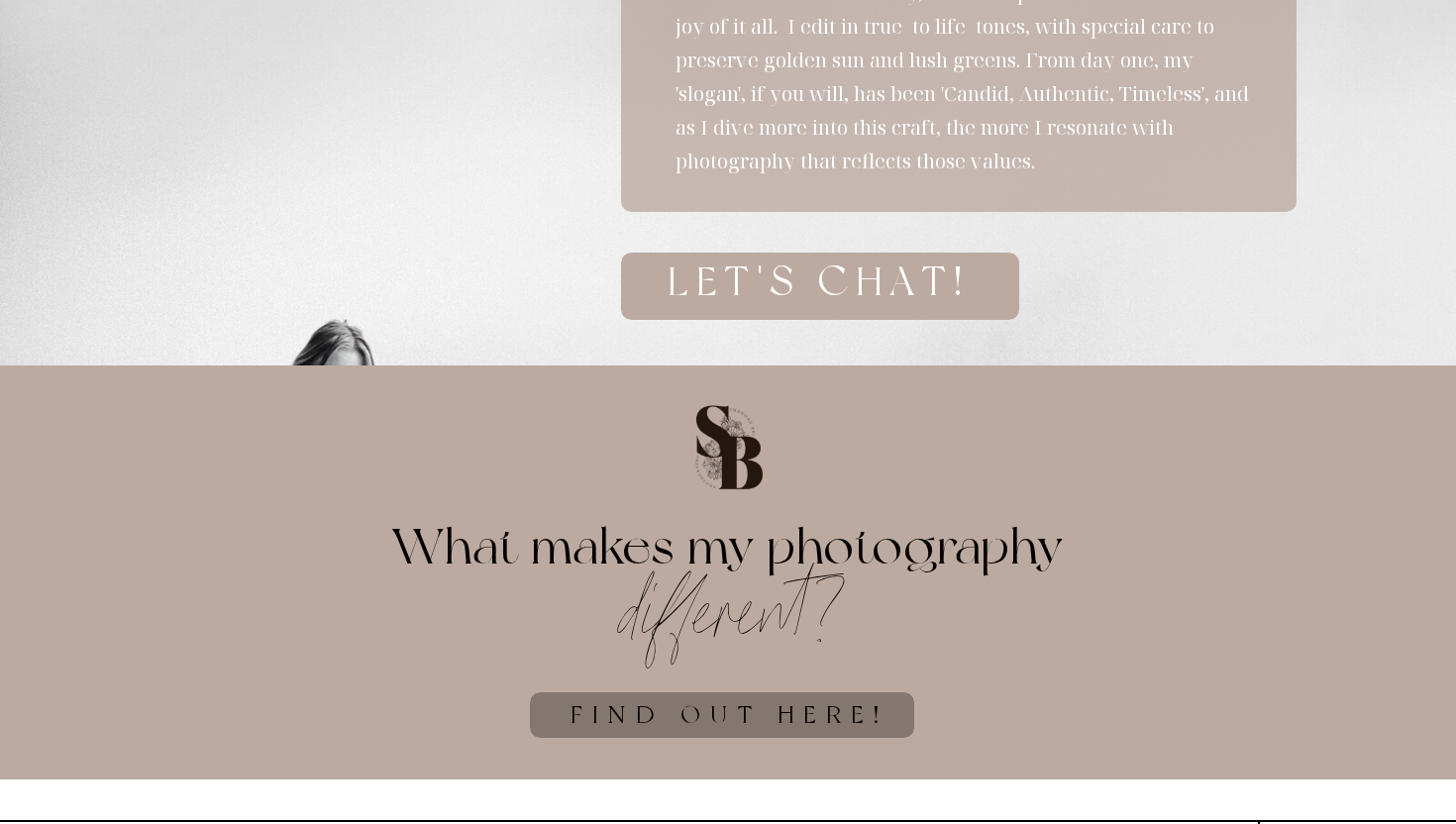 scroll, scrollTop: 5328, scrollLeft: 0, axis: vertical 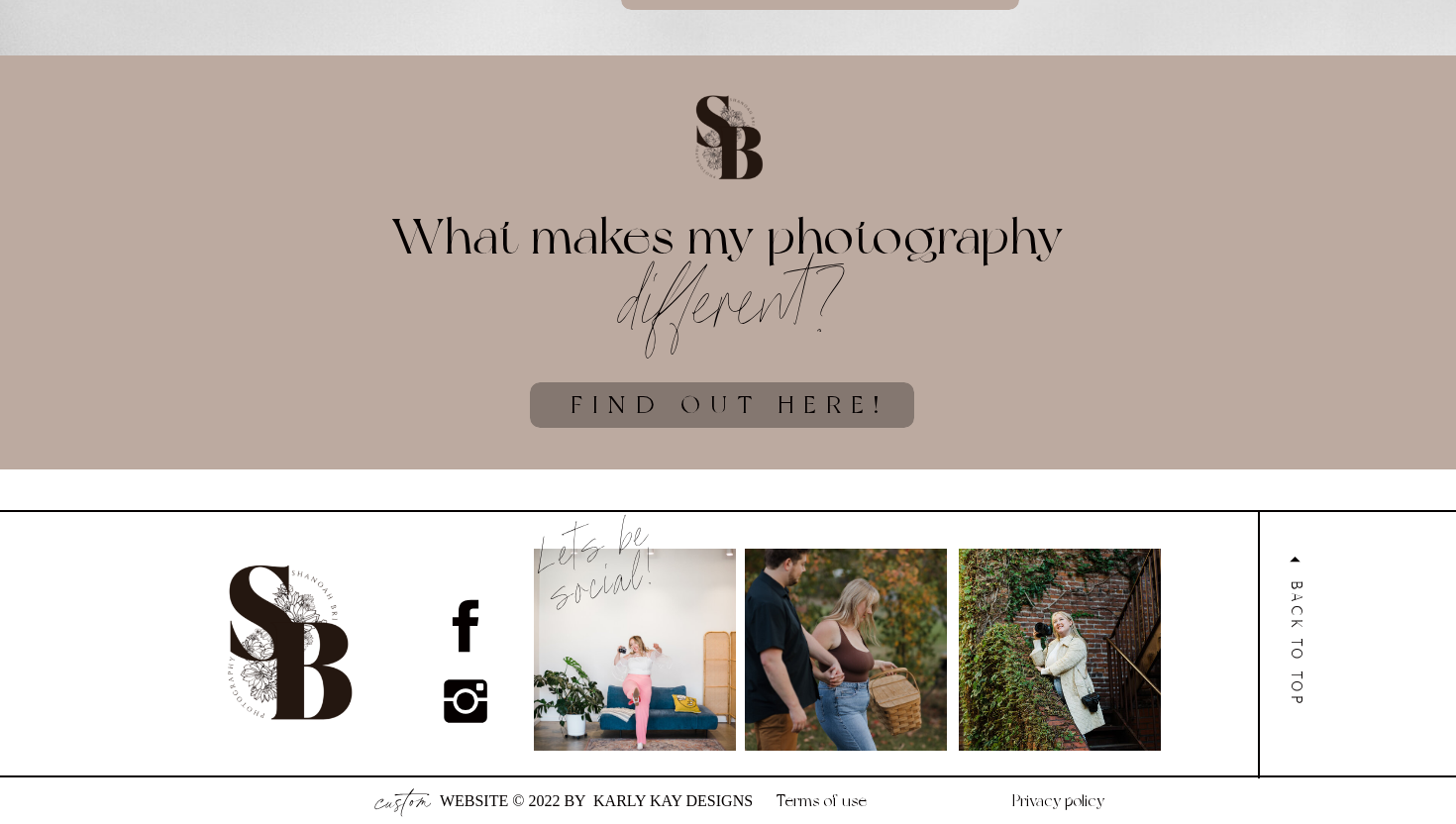 click at bounding box center [722, 405] 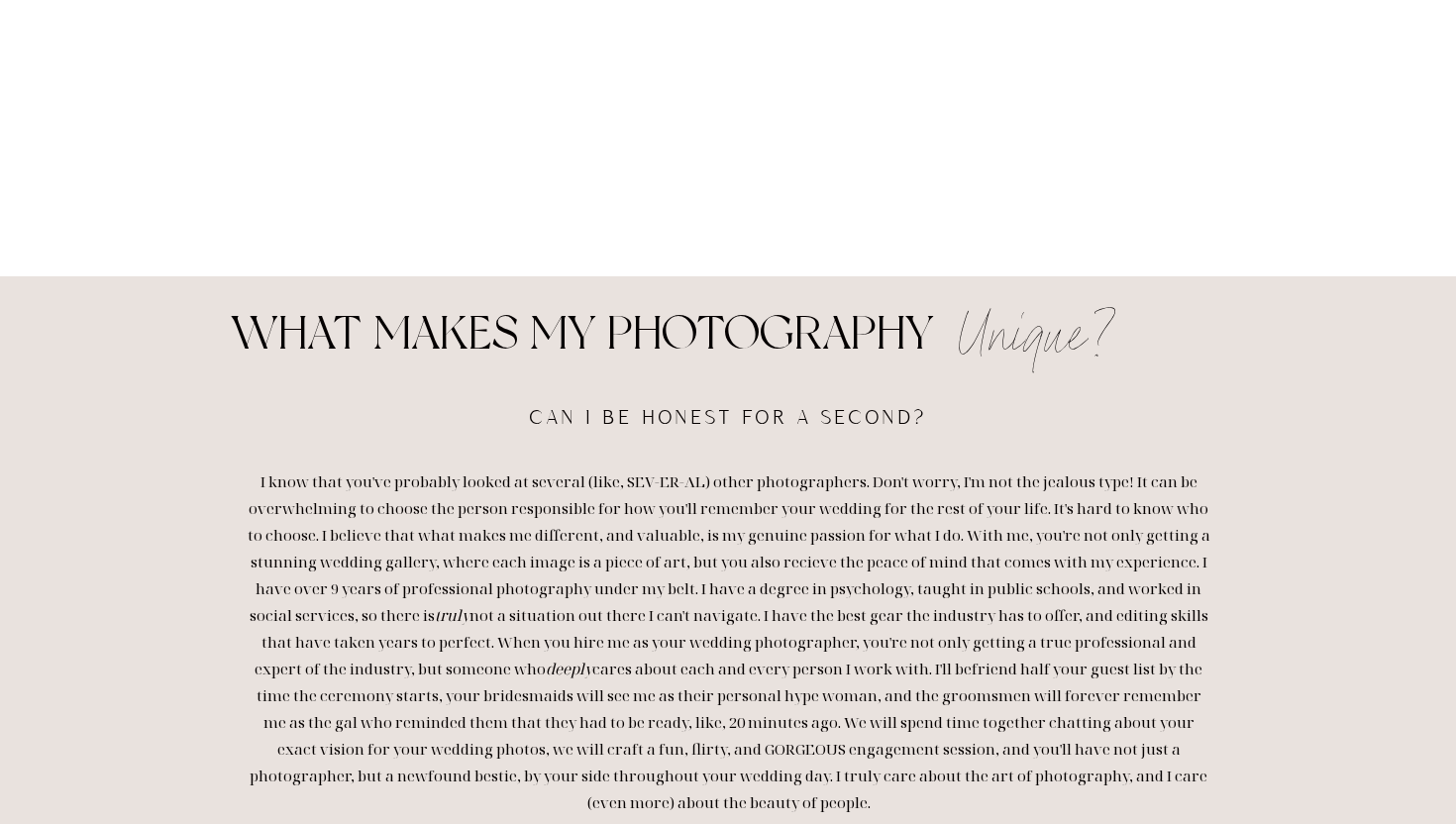 scroll, scrollTop: 4429, scrollLeft: 0, axis: vertical 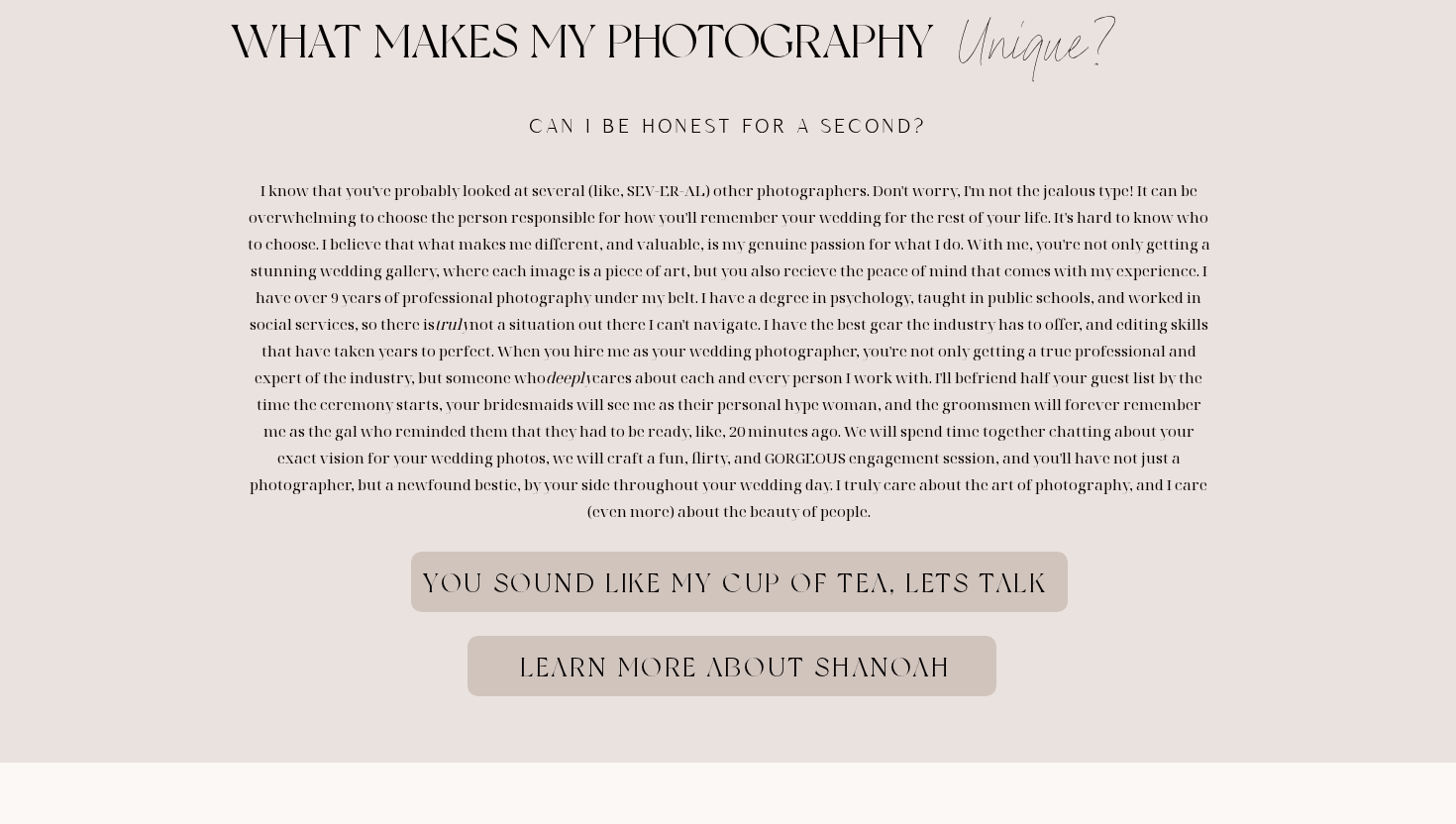 click on "you sound like my cup of tea, lets talk" at bounding box center (735, 598) 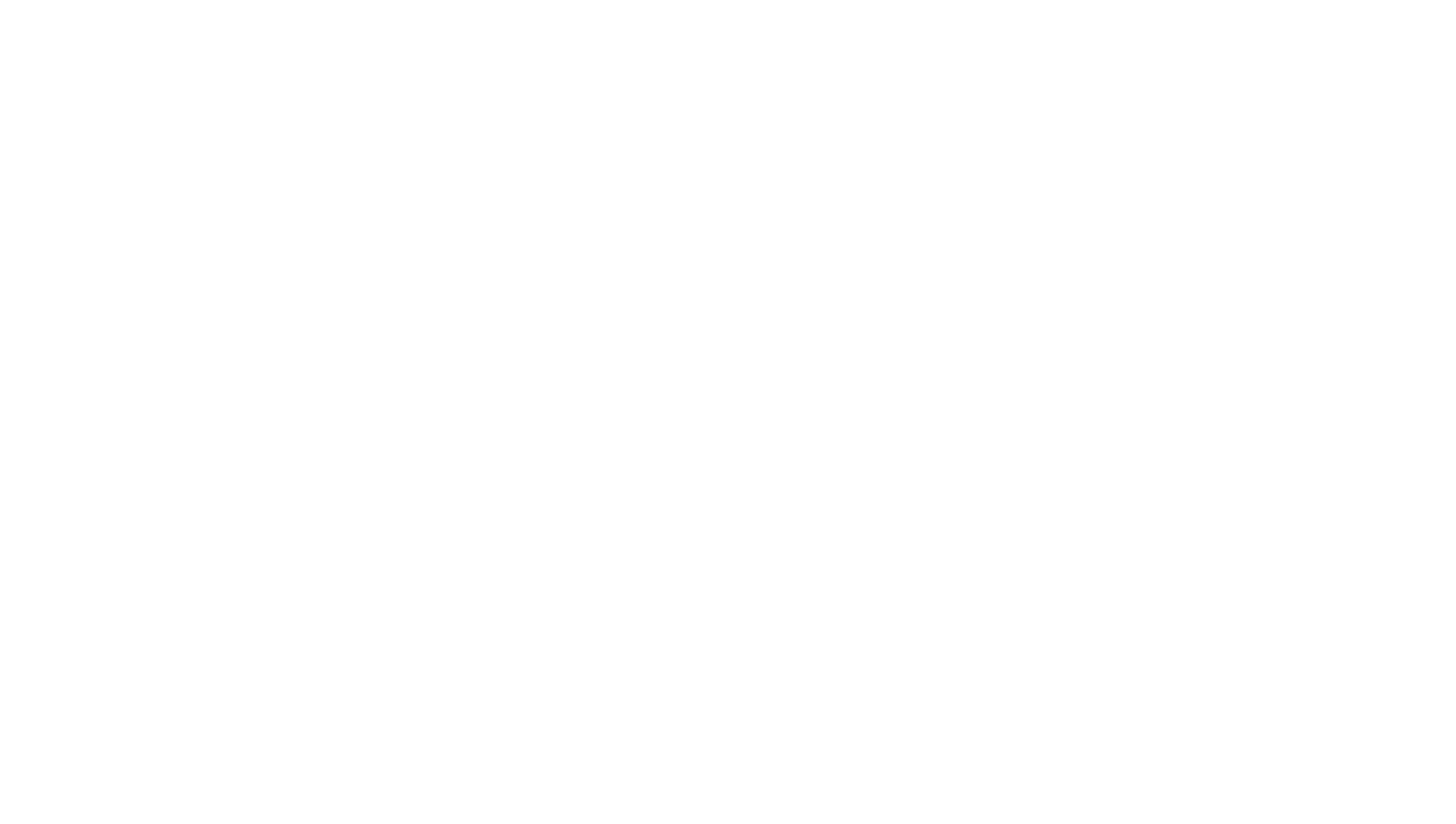 scroll, scrollTop: 0, scrollLeft: 0, axis: both 